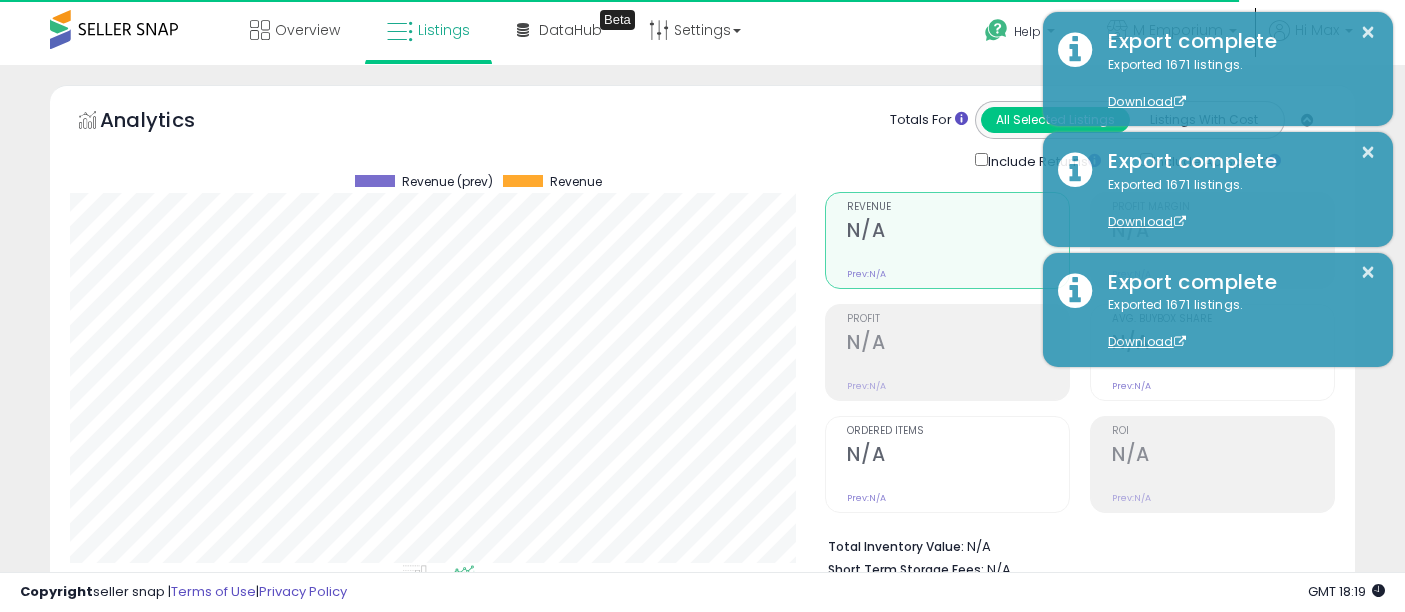 scroll, scrollTop: 608, scrollLeft: 0, axis: vertical 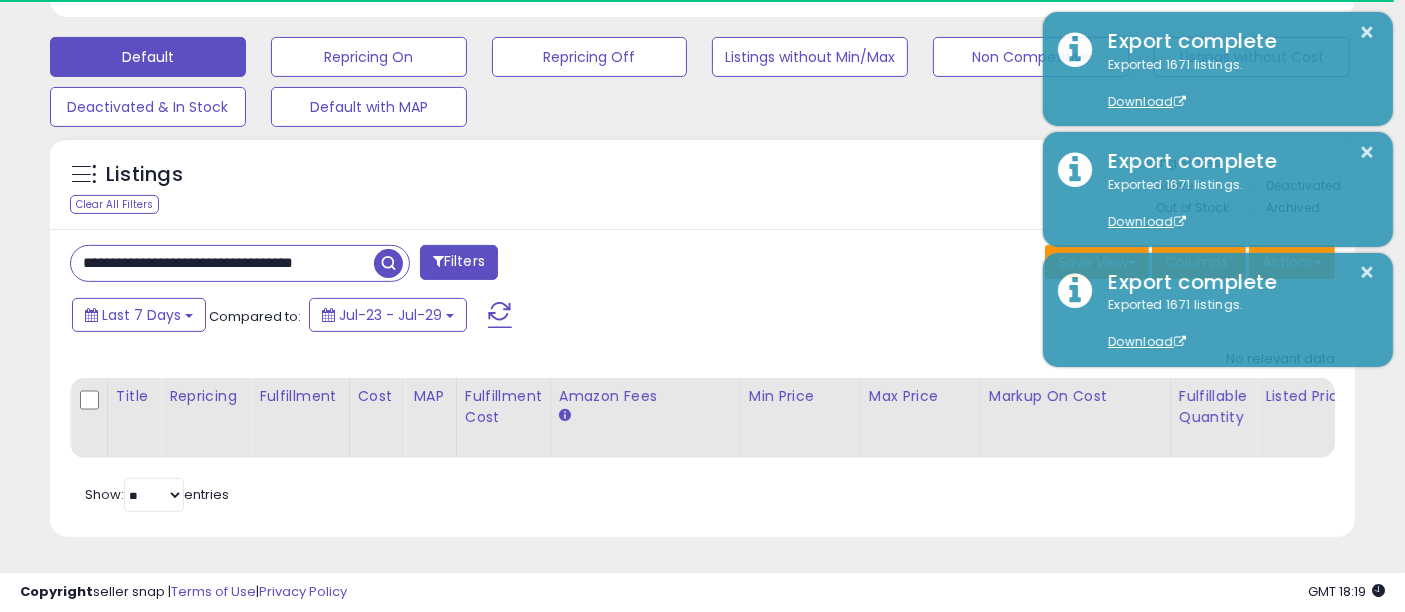 click on "**********" at bounding box center [222, 263] 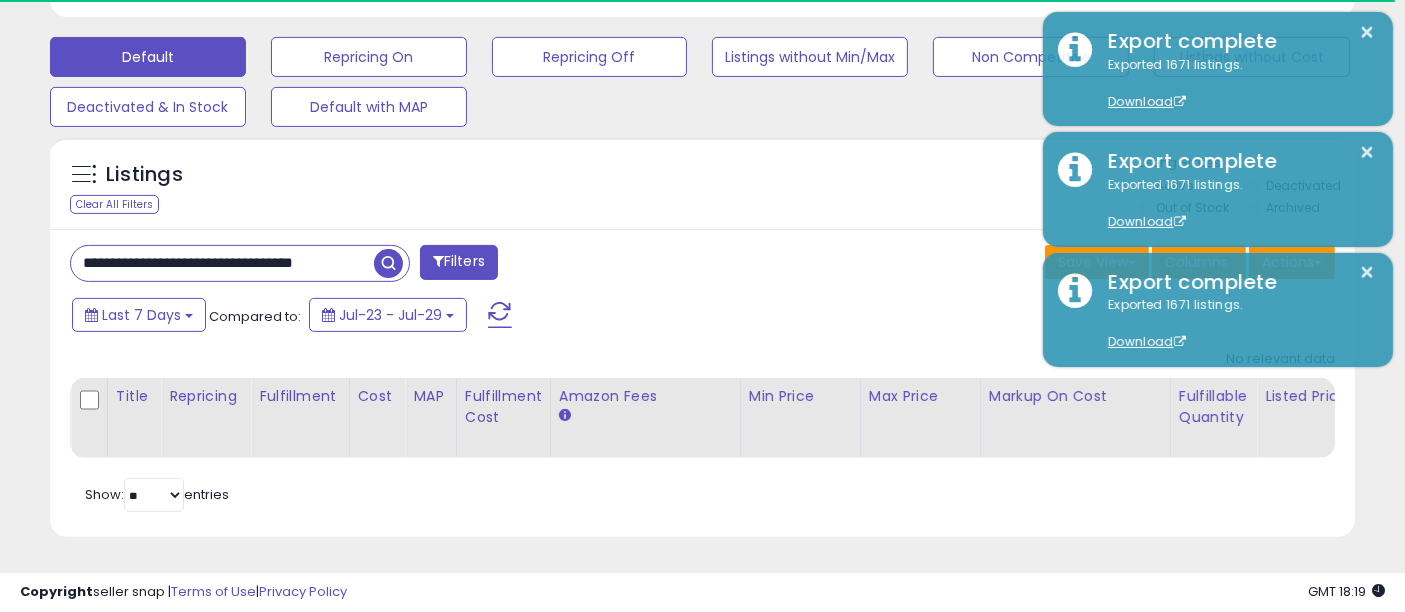 click on "**********" at bounding box center (222, 263) 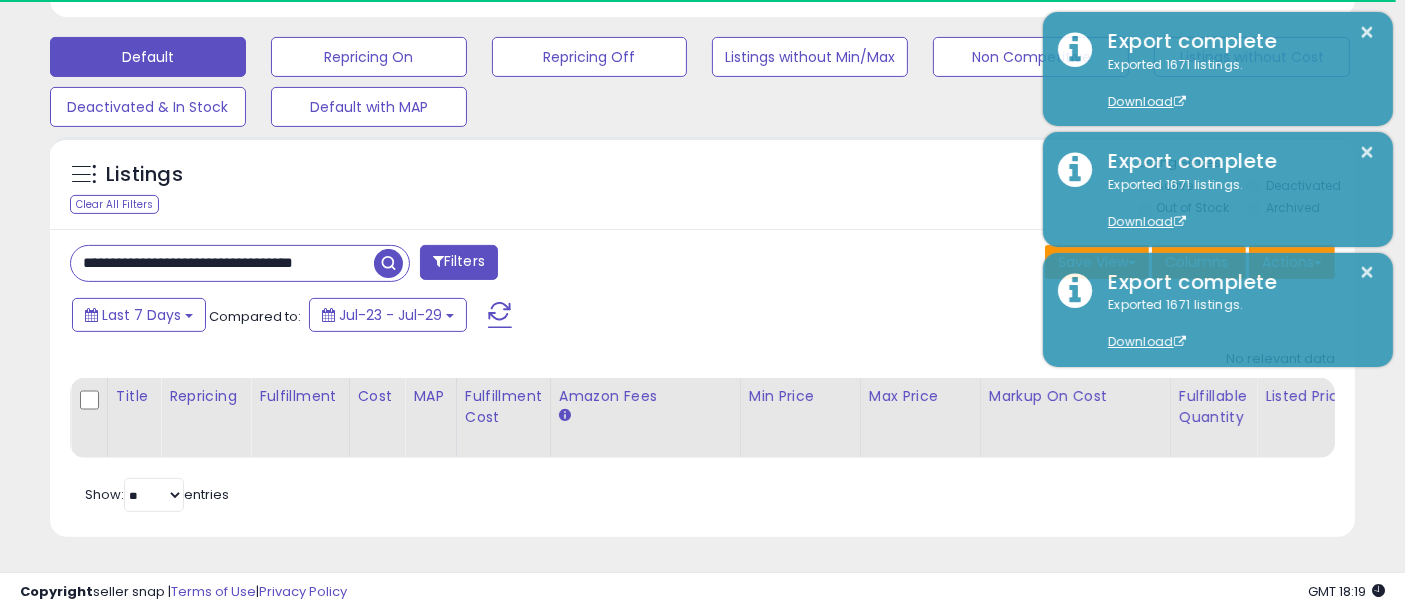 click on "**********" at bounding box center [222, 263] 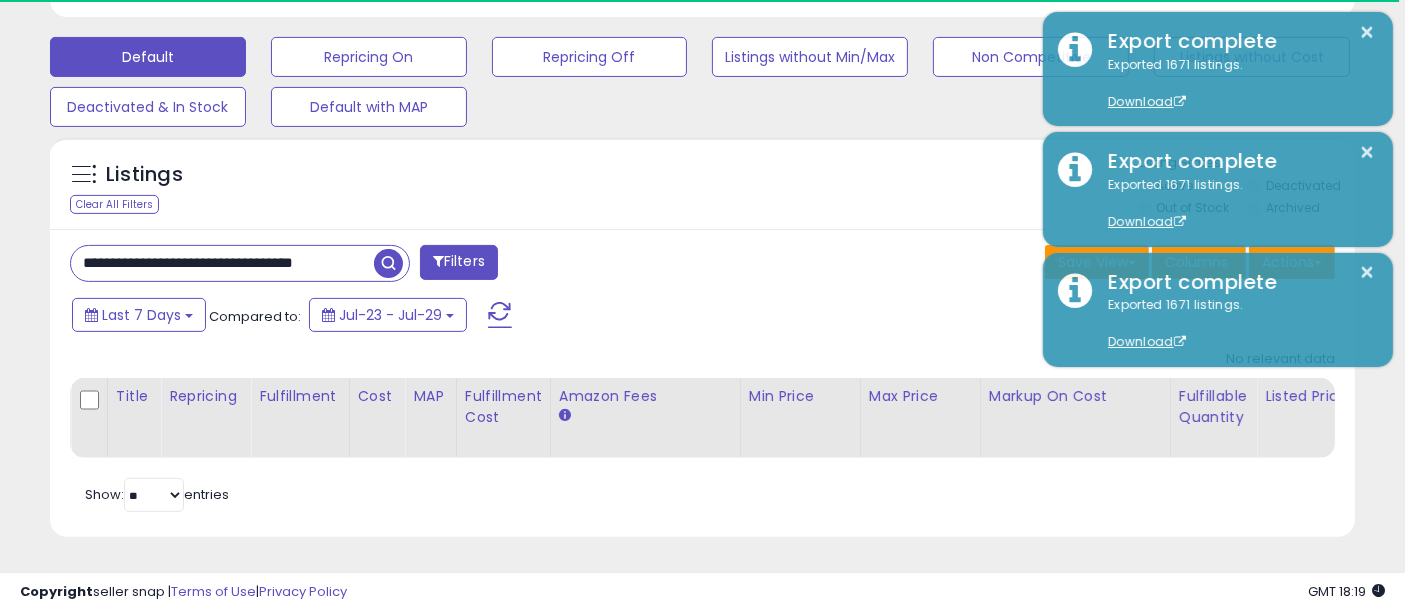 click at bounding box center [388, 263] 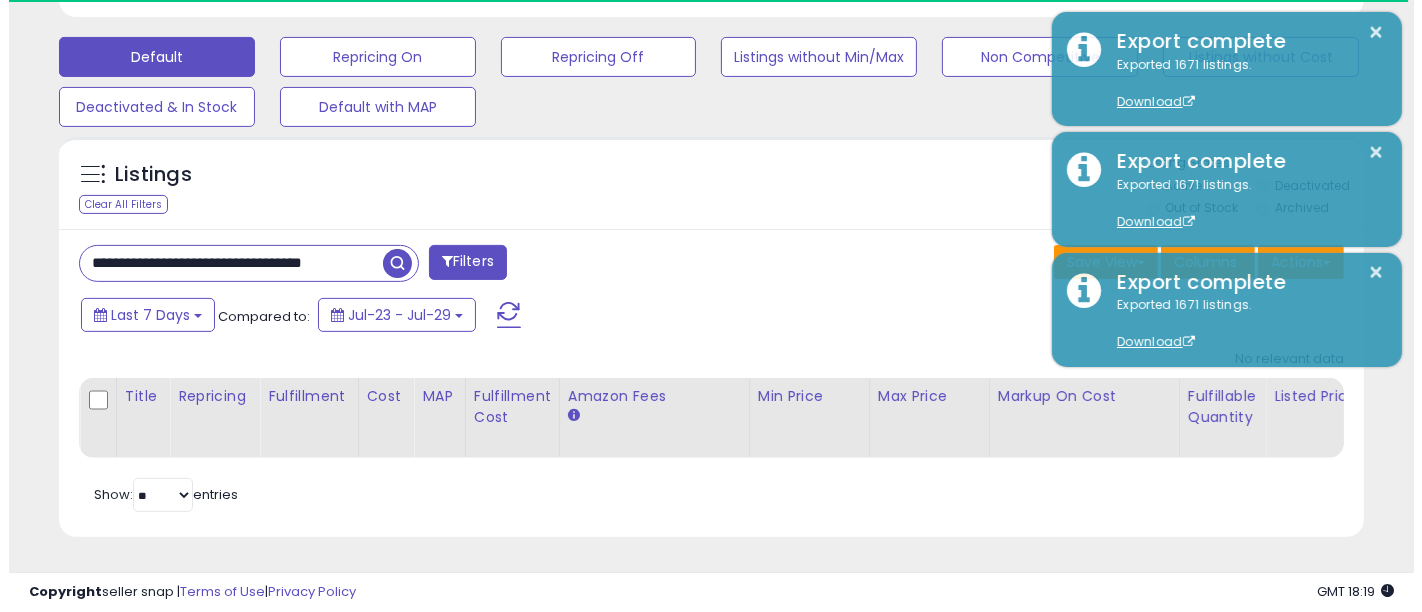 scroll, scrollTop: 999590, scrollLeft: 999234, axis: both 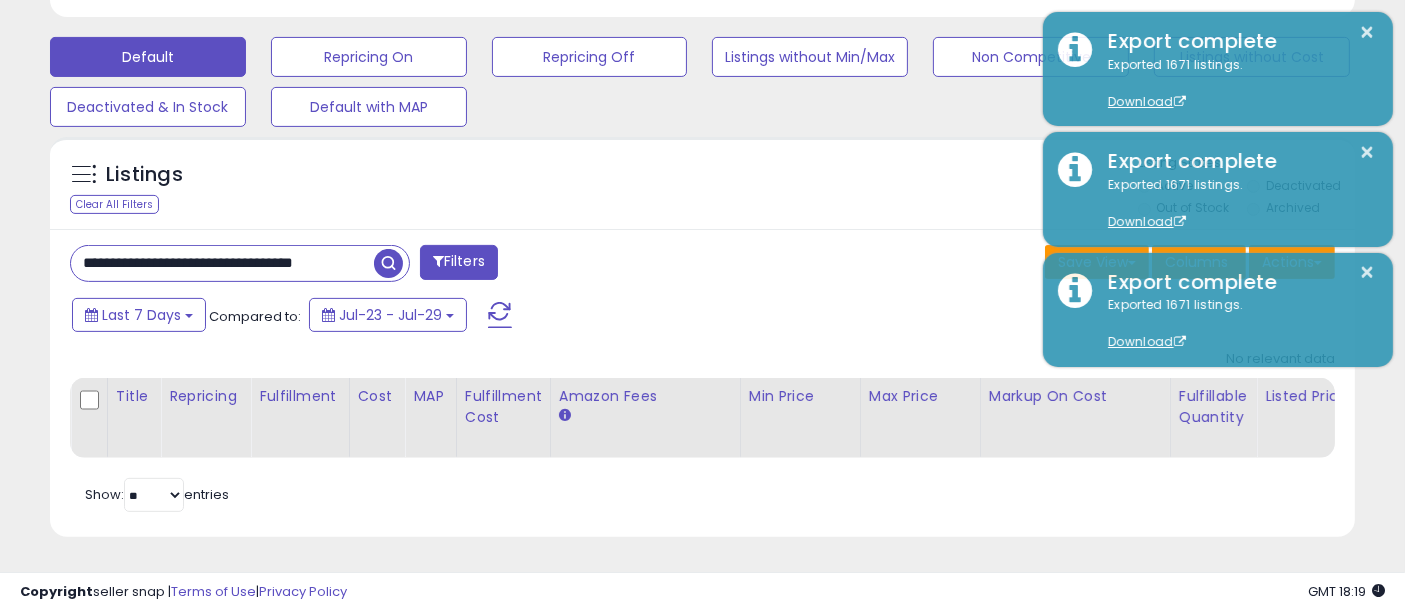 click on "**********" at bounding box center [222, 263] 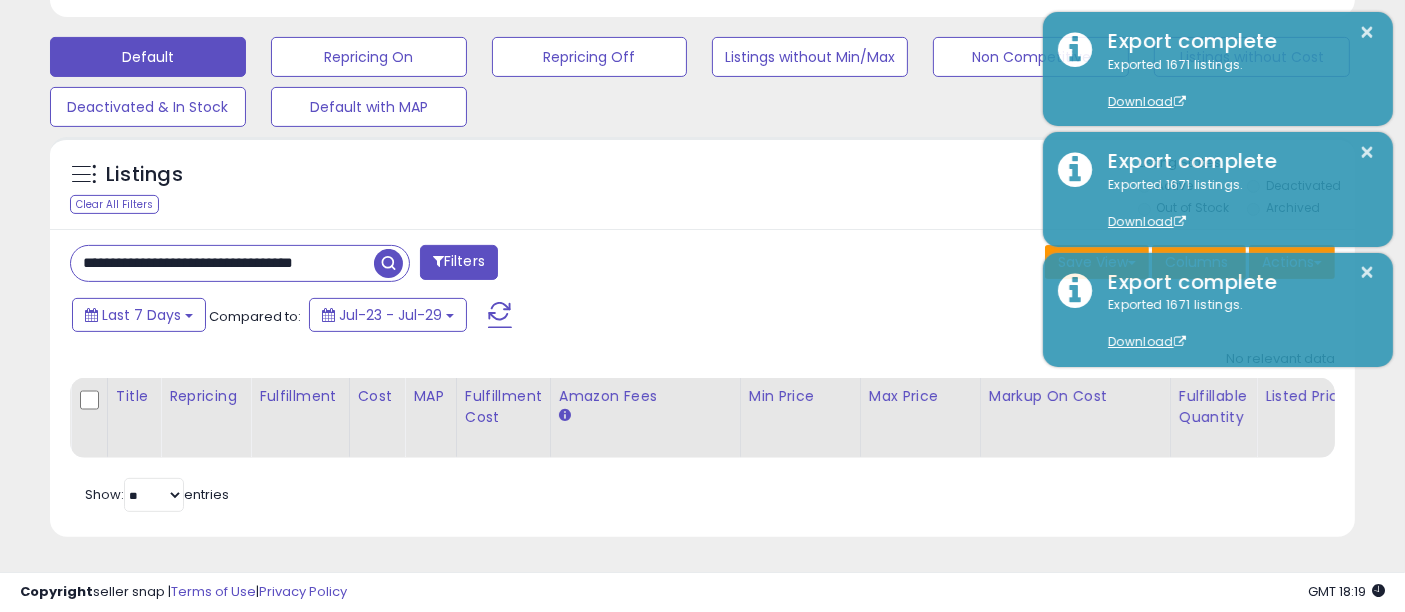 click on "**********" at bounding box center [222, 263] 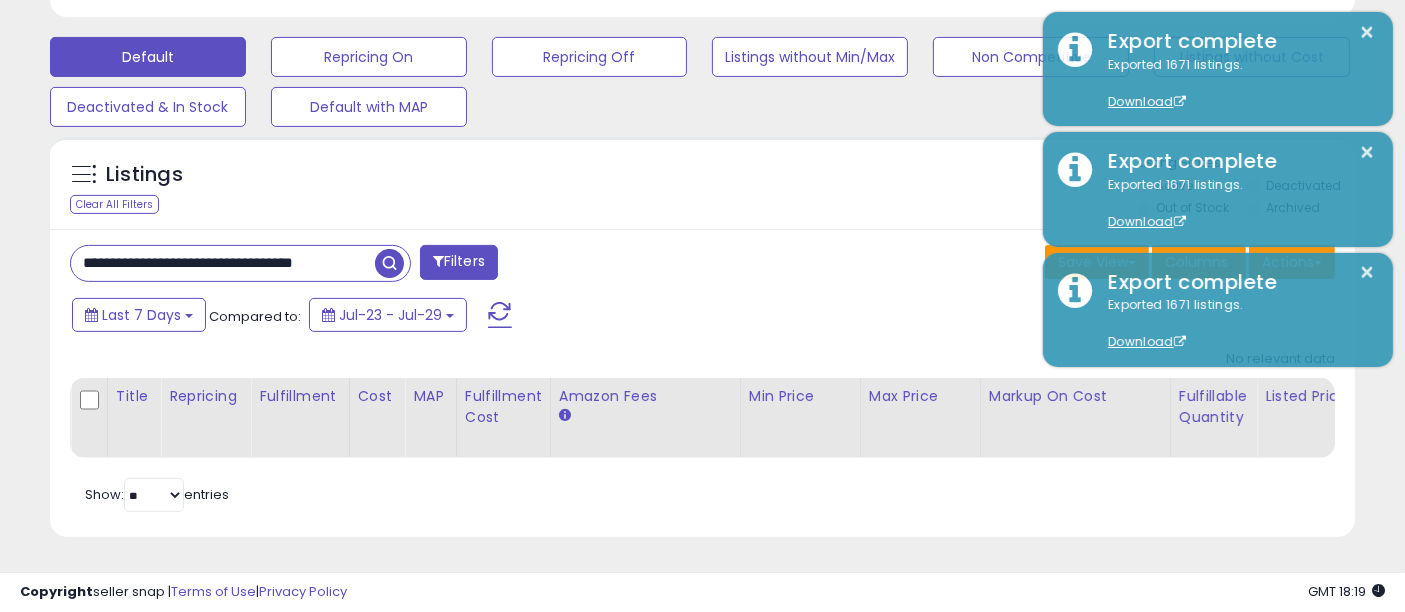 click at bounding box center (389, 263) 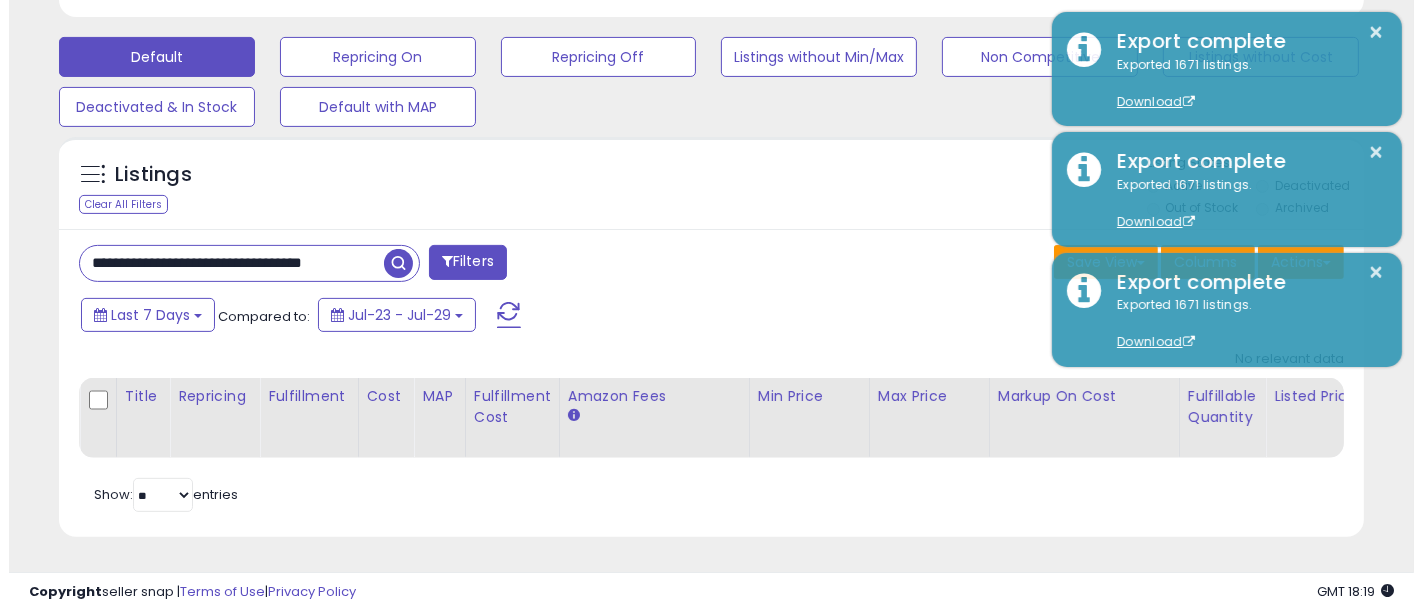 scroll, scrollTop: 0, scrollLeft: 0, axis: both 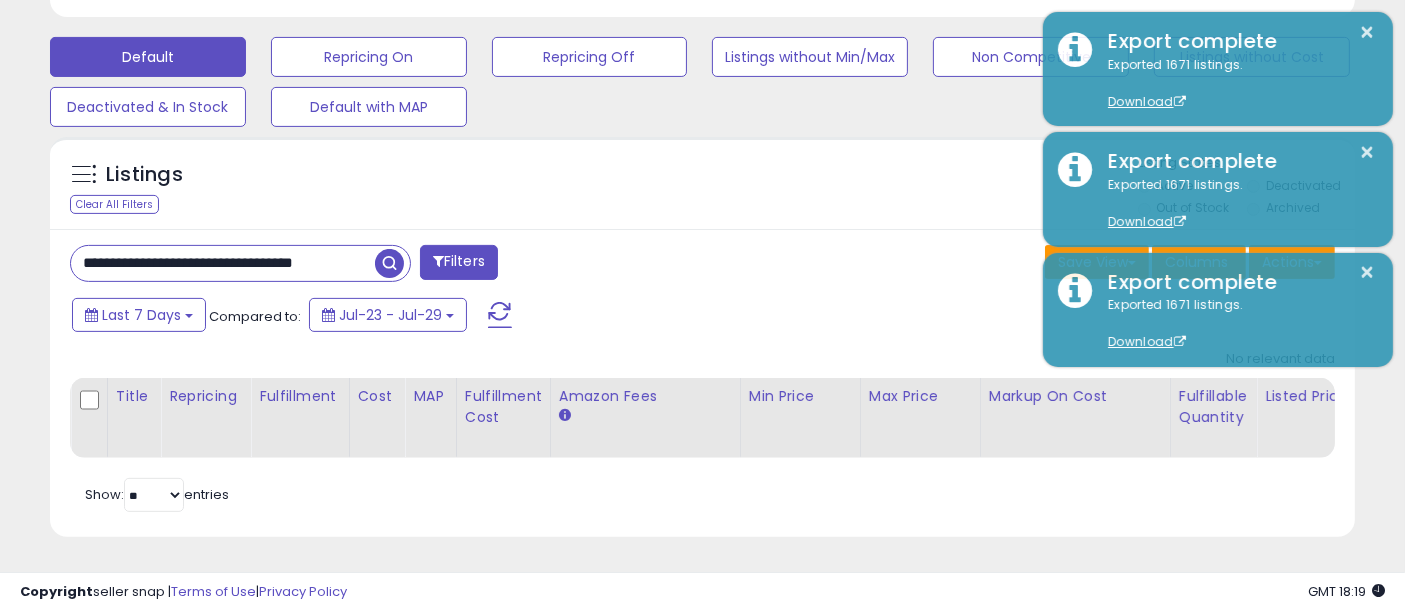 click on "**********" at bounding box center (223, 263) 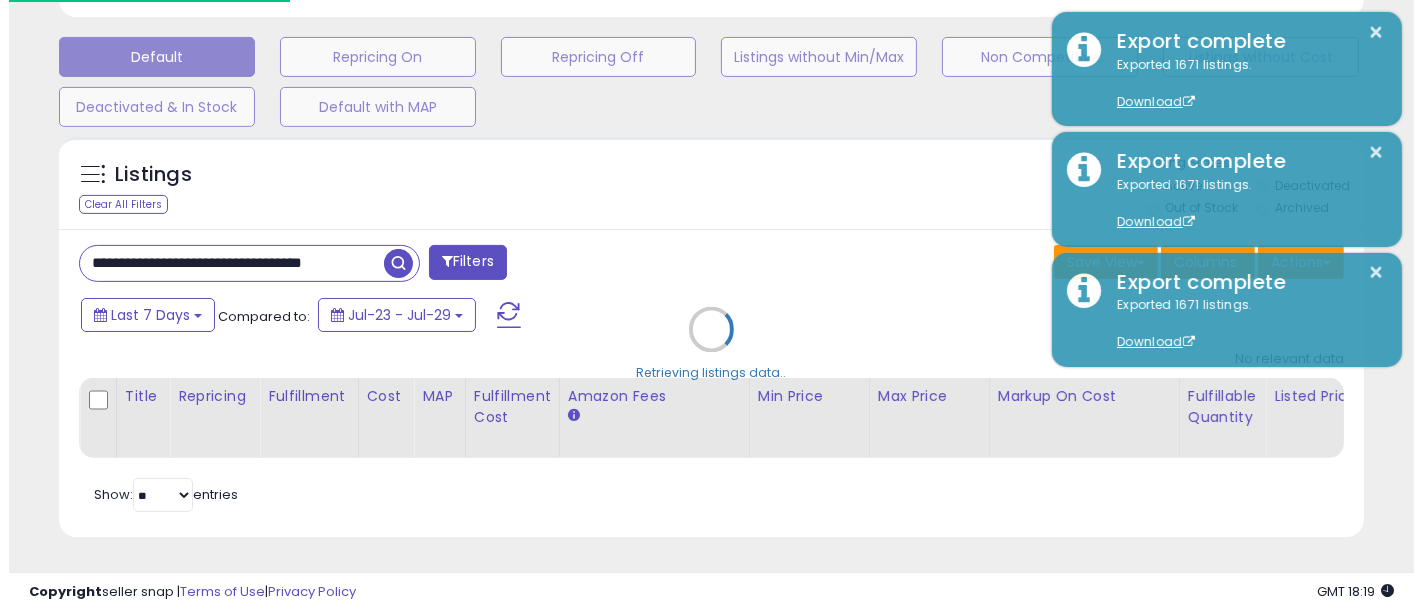 scroll, scrollTop: 0, scrollLeft: 0, axis: both 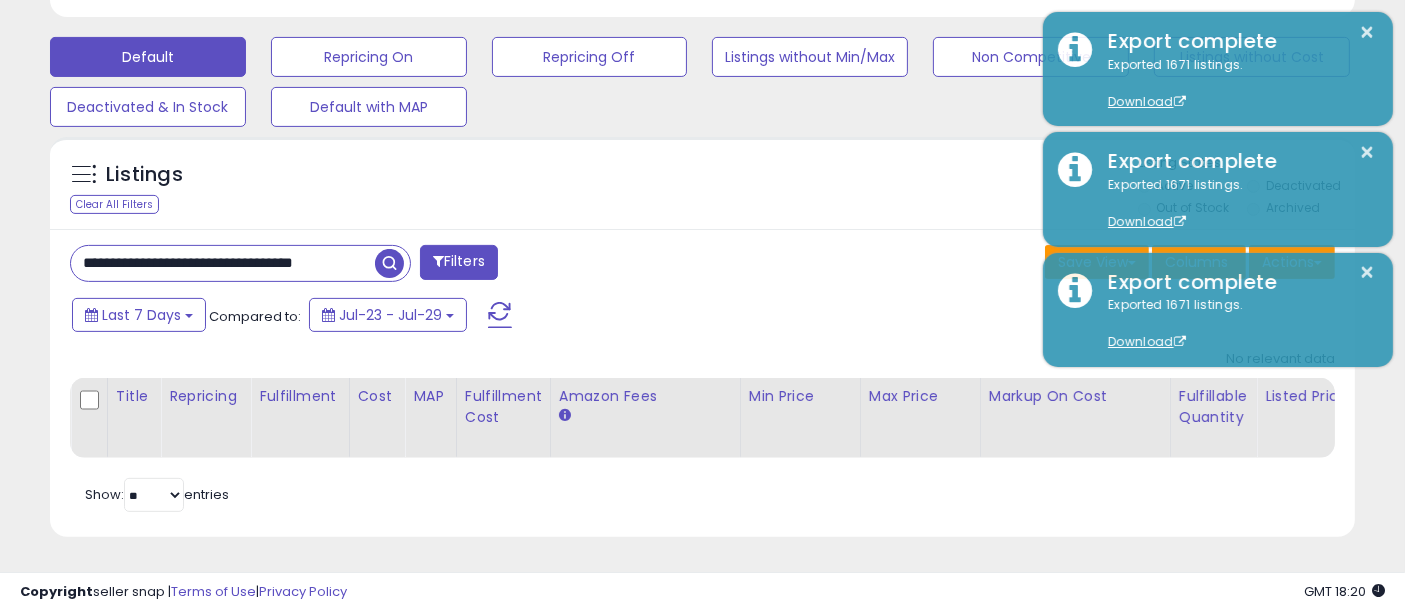click on "**********" at bounding box center (223, 263) 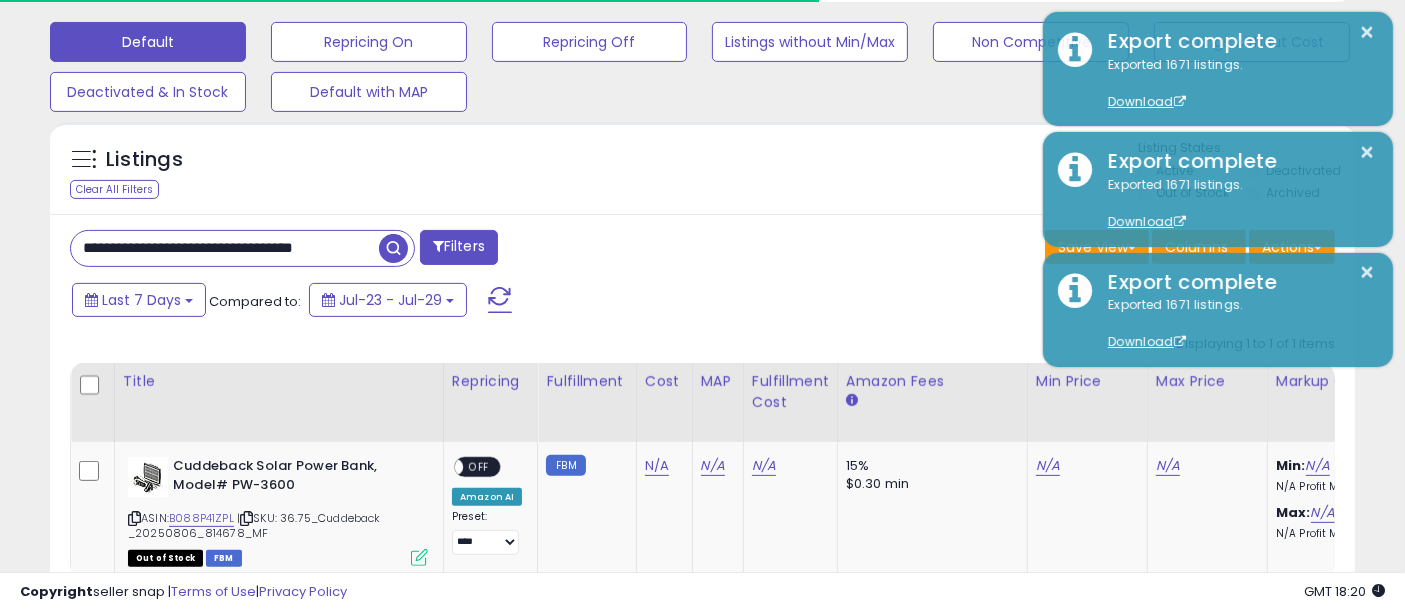 scroll, scrollTop: 410, scrollLeft: 755, axis: both 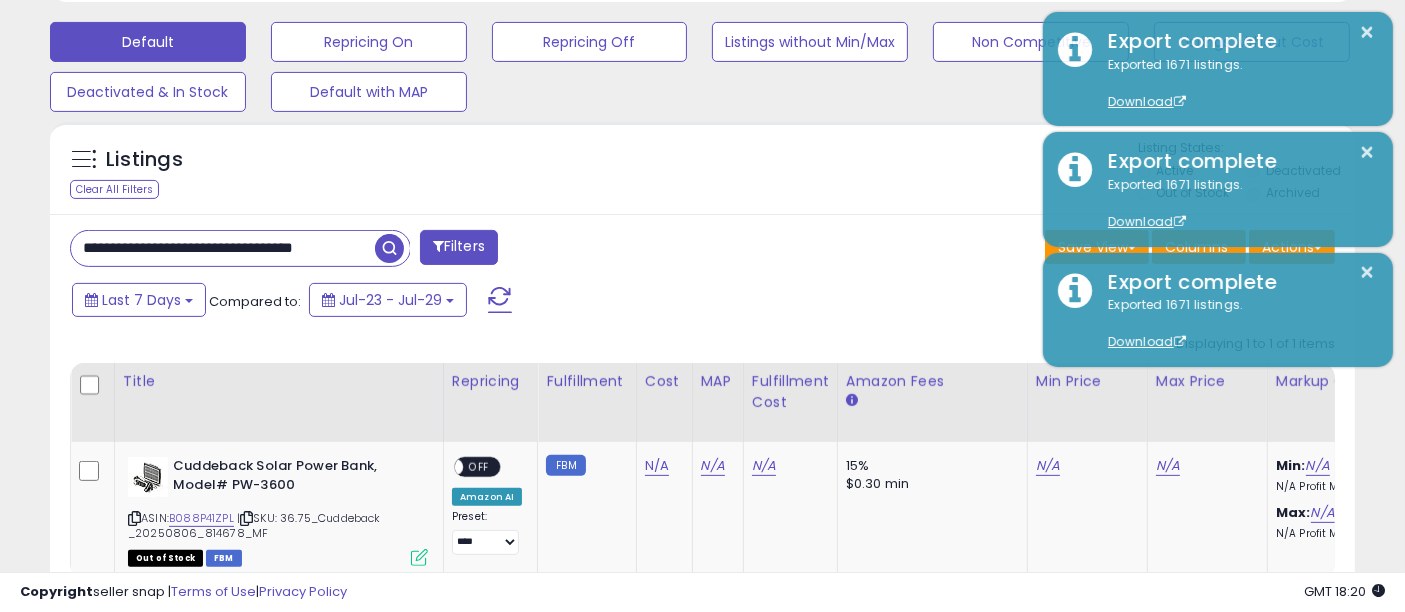 click on "**********" at bounding box center [223, 248] 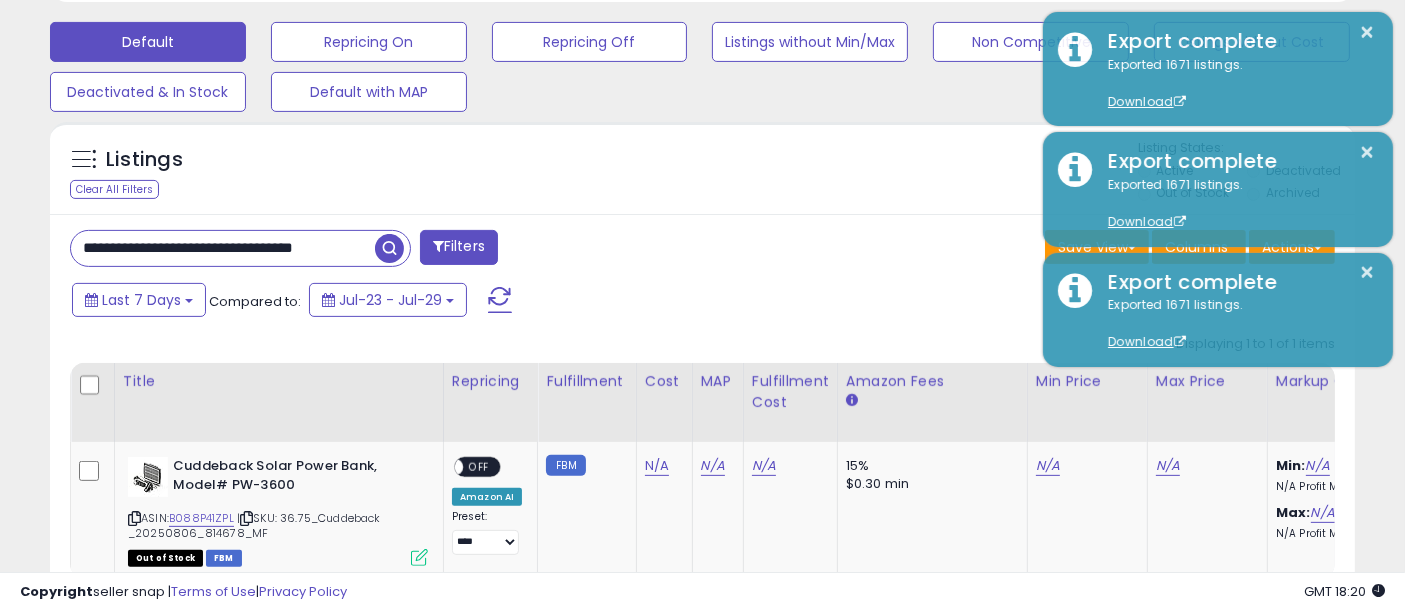 click on "**********" at bounding box center (223, 248) 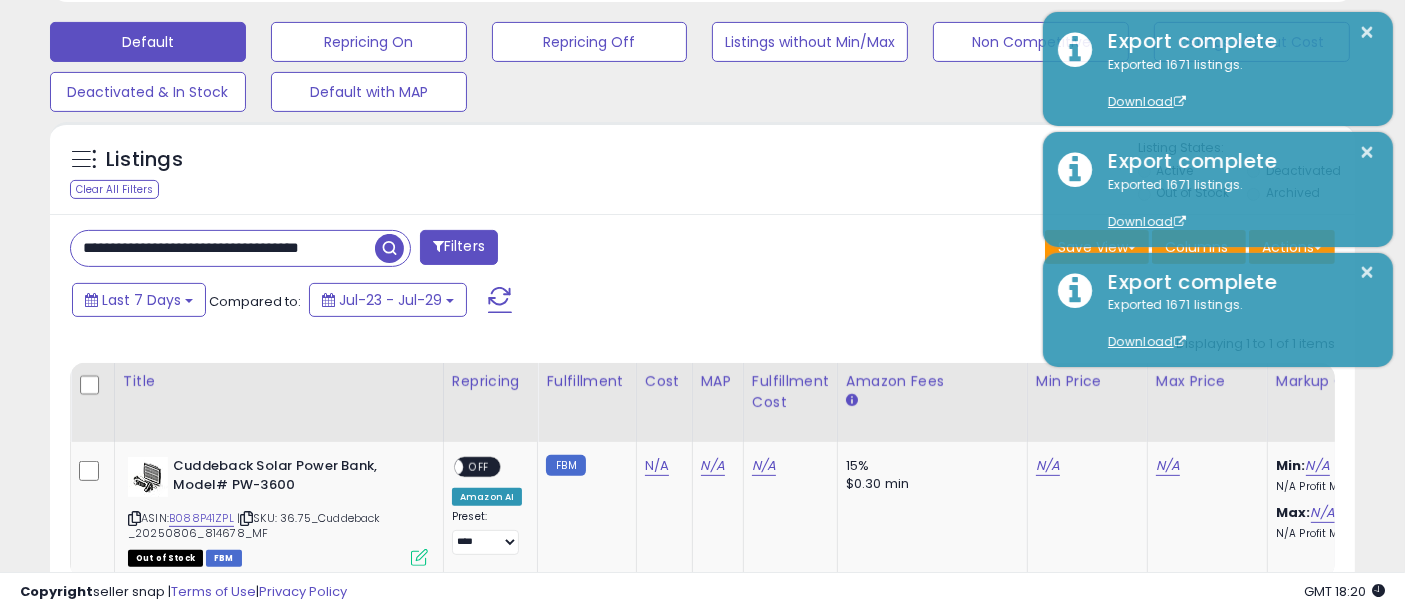 click at bounding box center [389, 248] 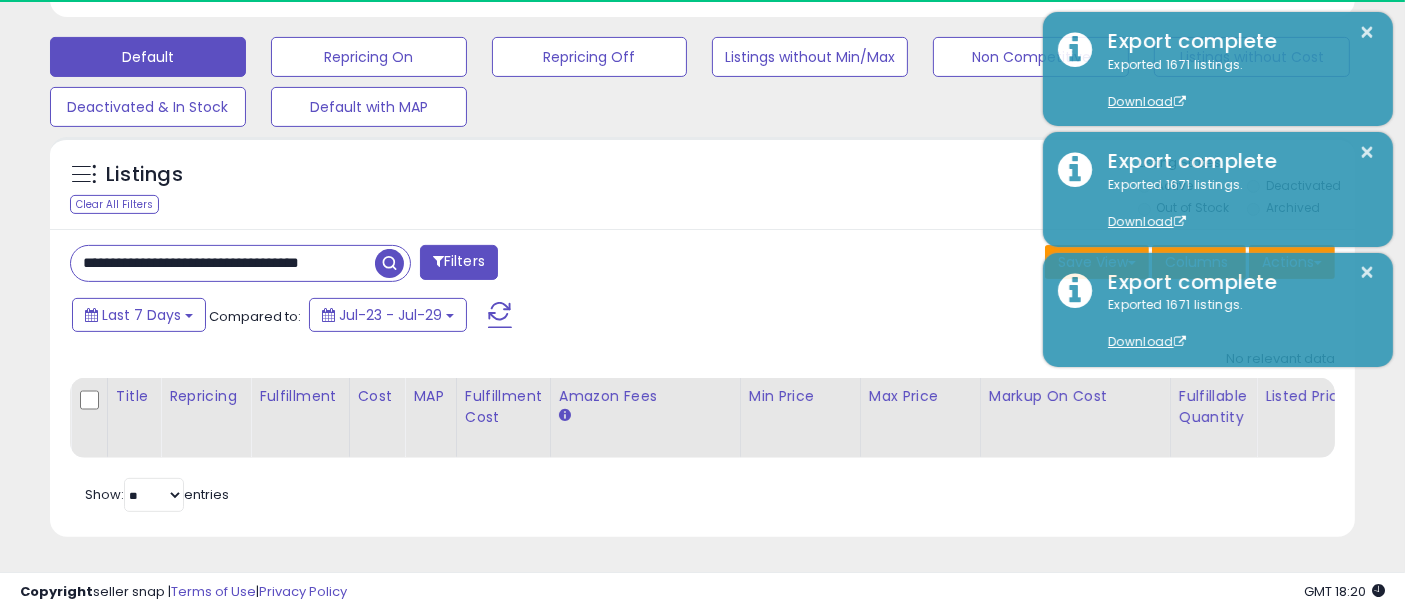 click on "**********" at bounding box center [223, 263] 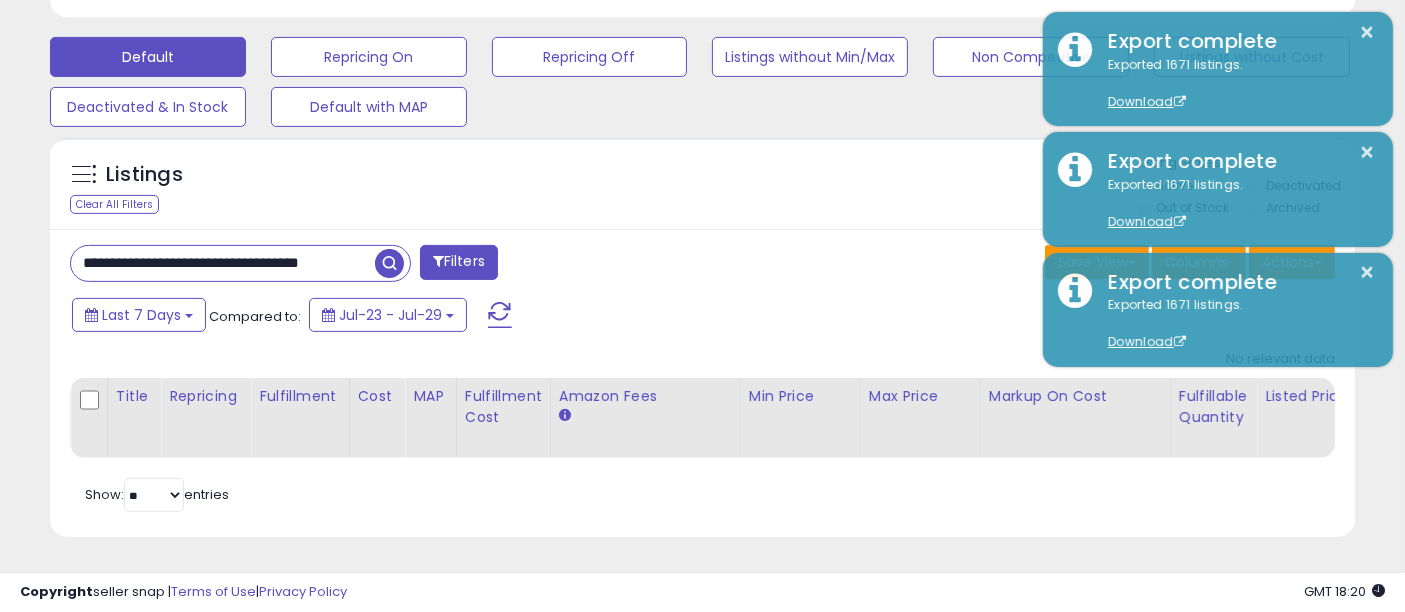 click on "**********" at bounding box center [223, 263] 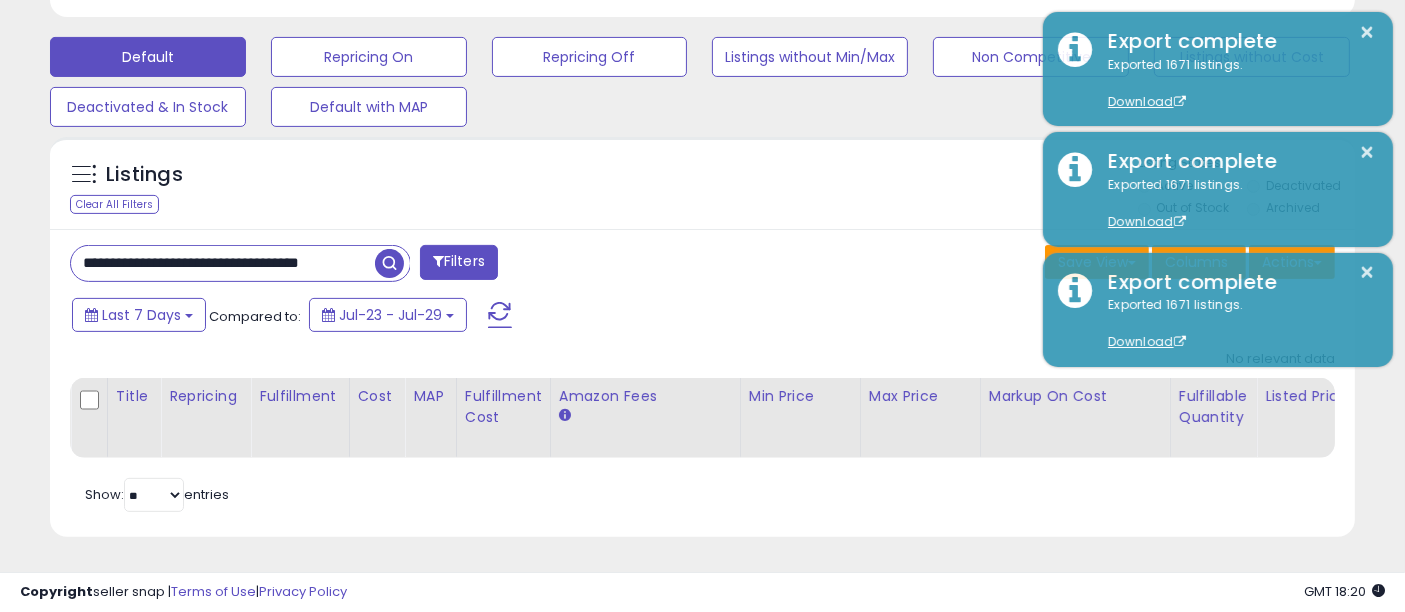 click on "**********" at bounding box center (223, 263) 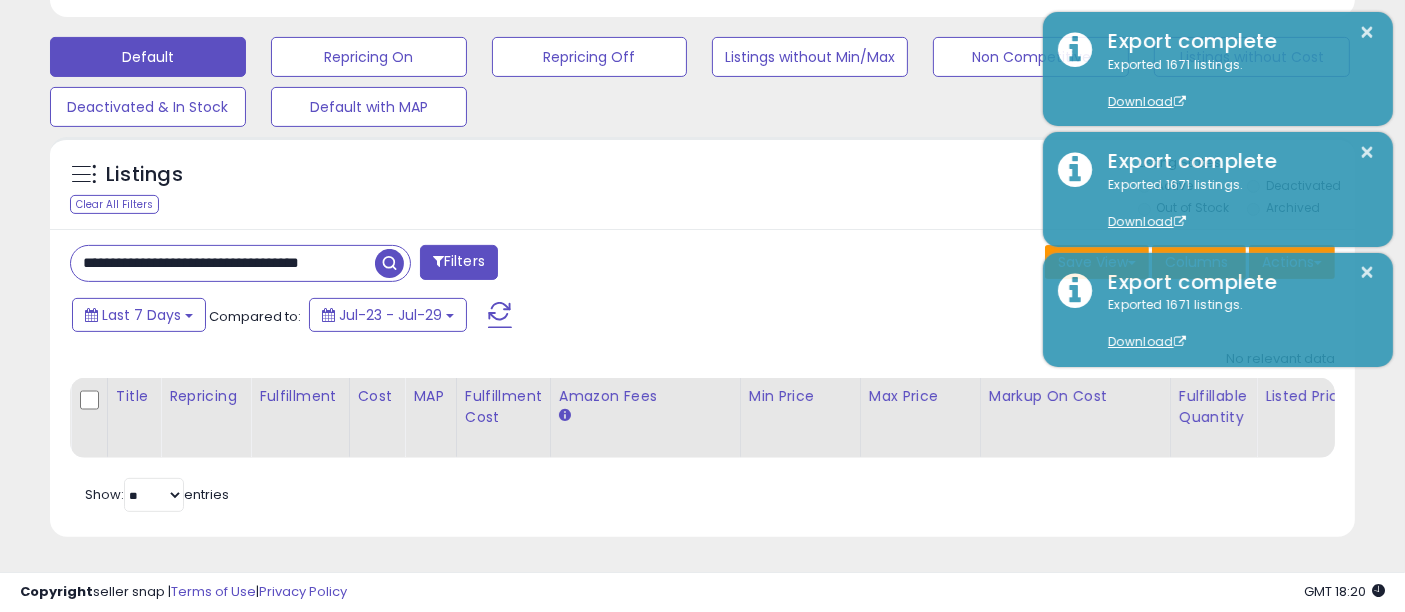 click on "**********" at bounding box center [223, 263] 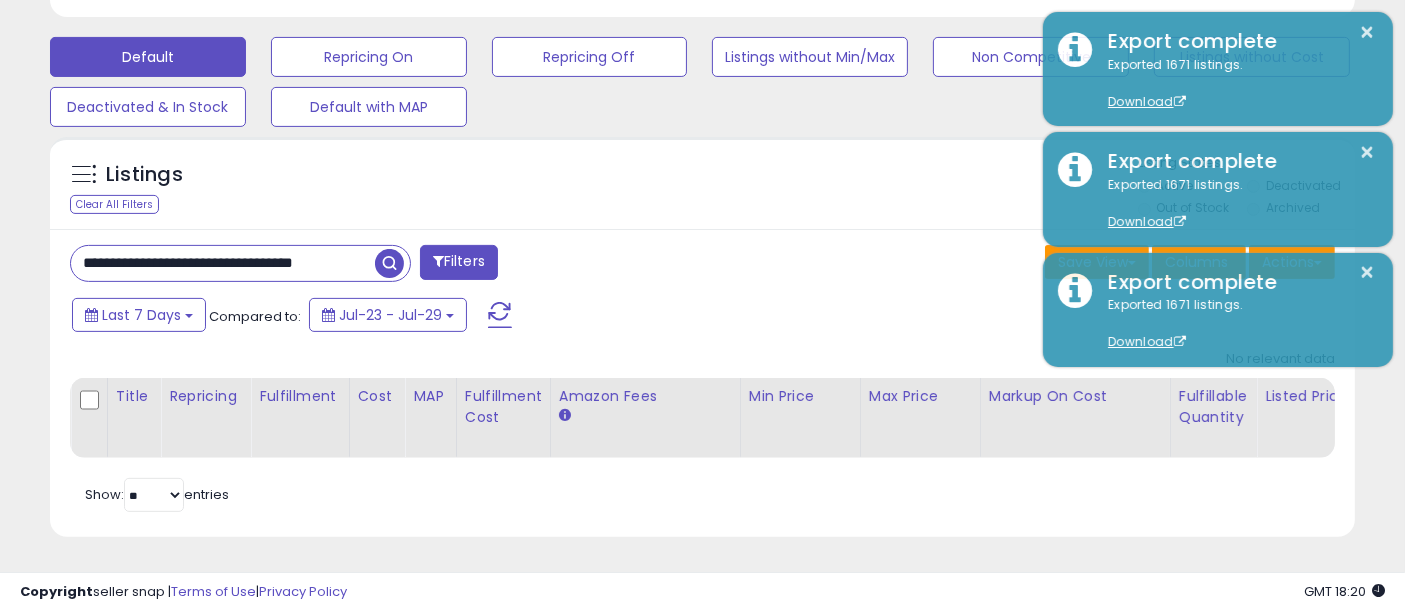 click at bounding box center (389, 263) 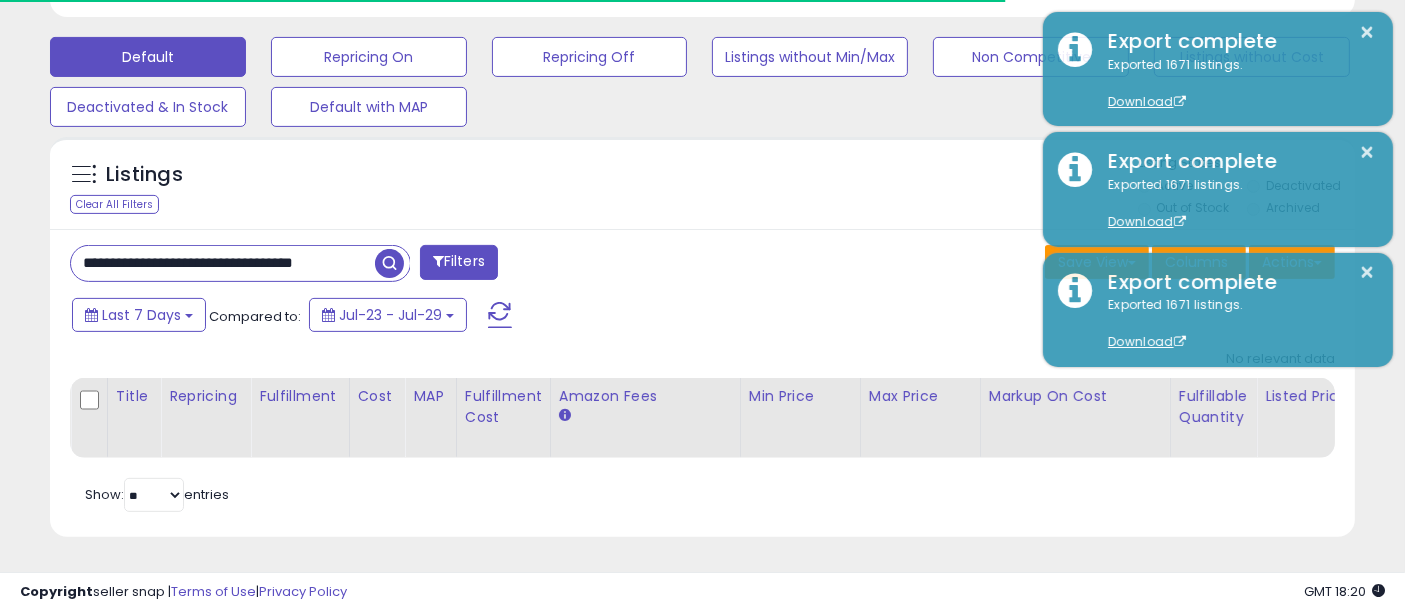 click on "**********" at bounding box center [223, 263] 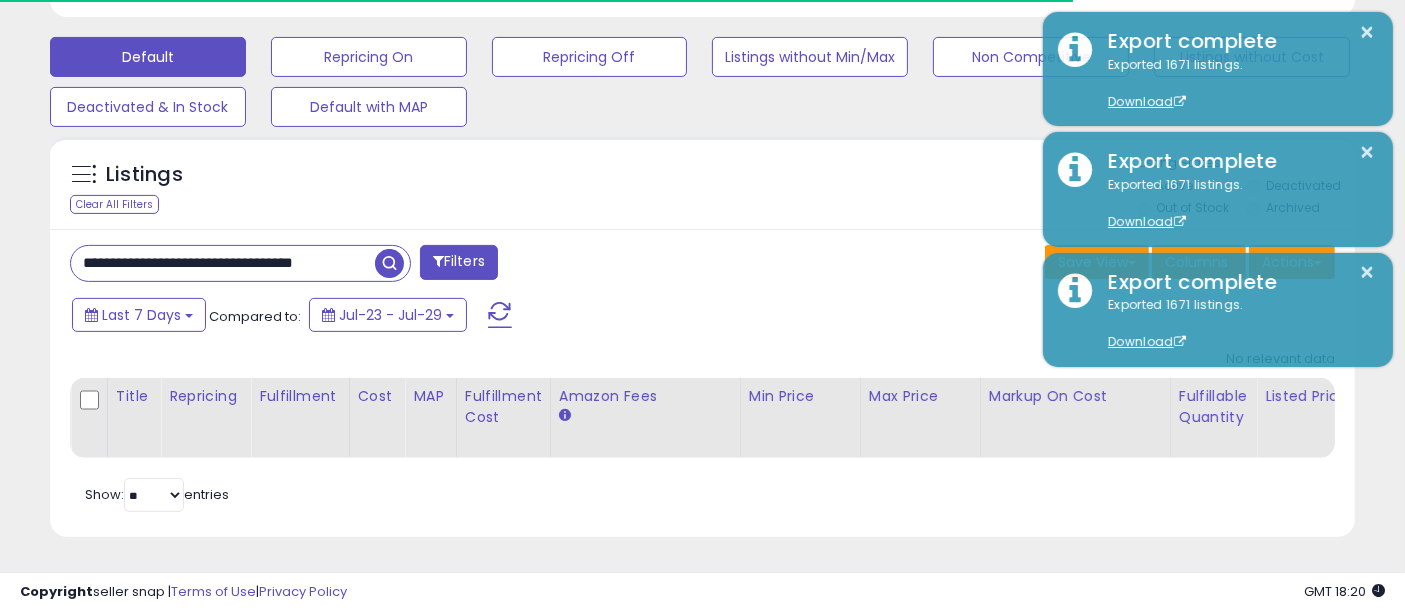 click on "**********" at bounding box center (223, 263) 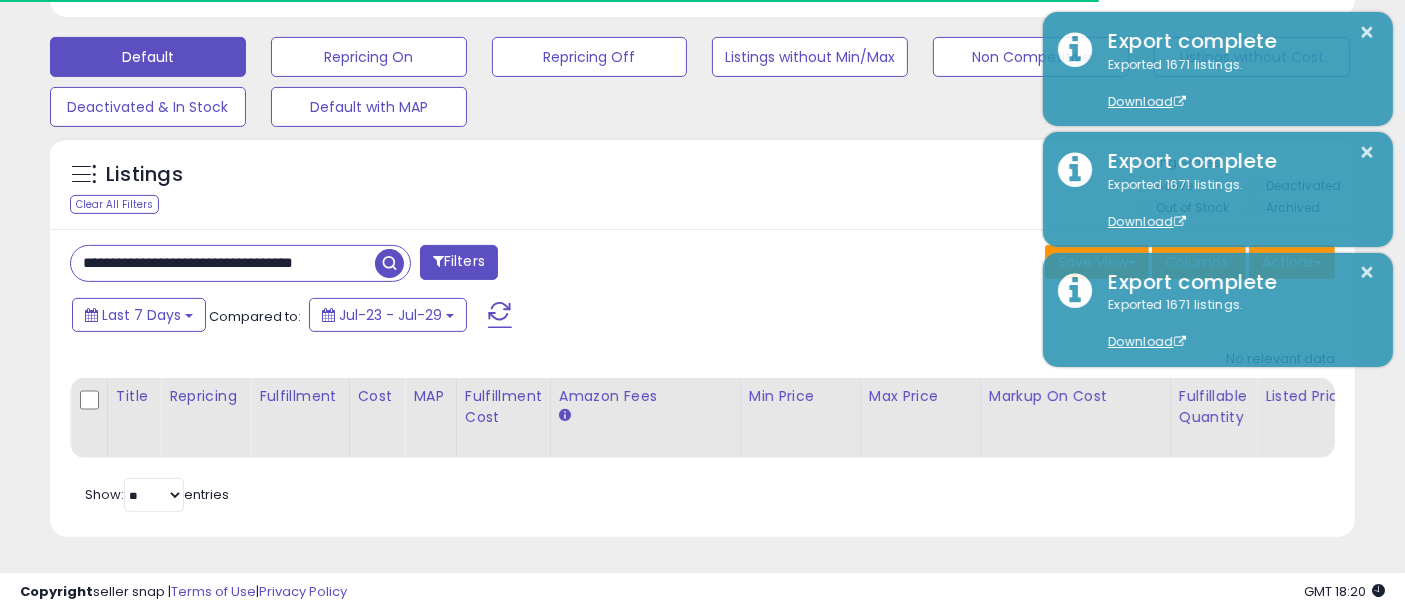 paste 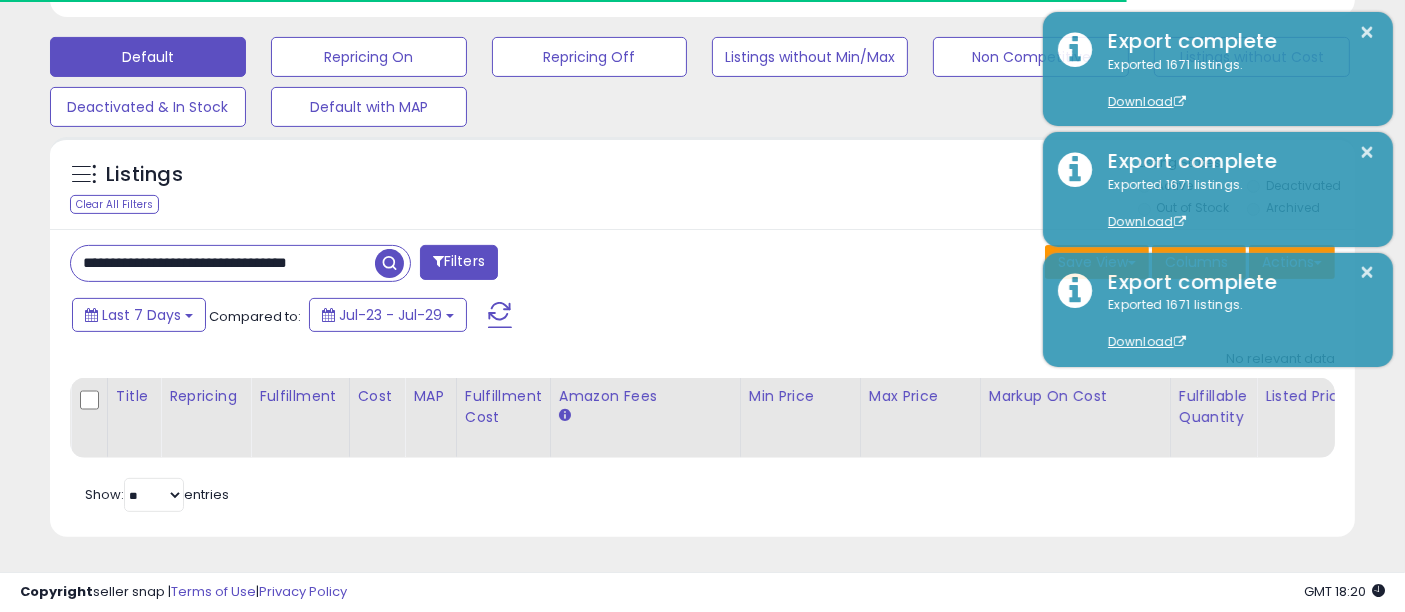 click at bounding box center (389, 263) 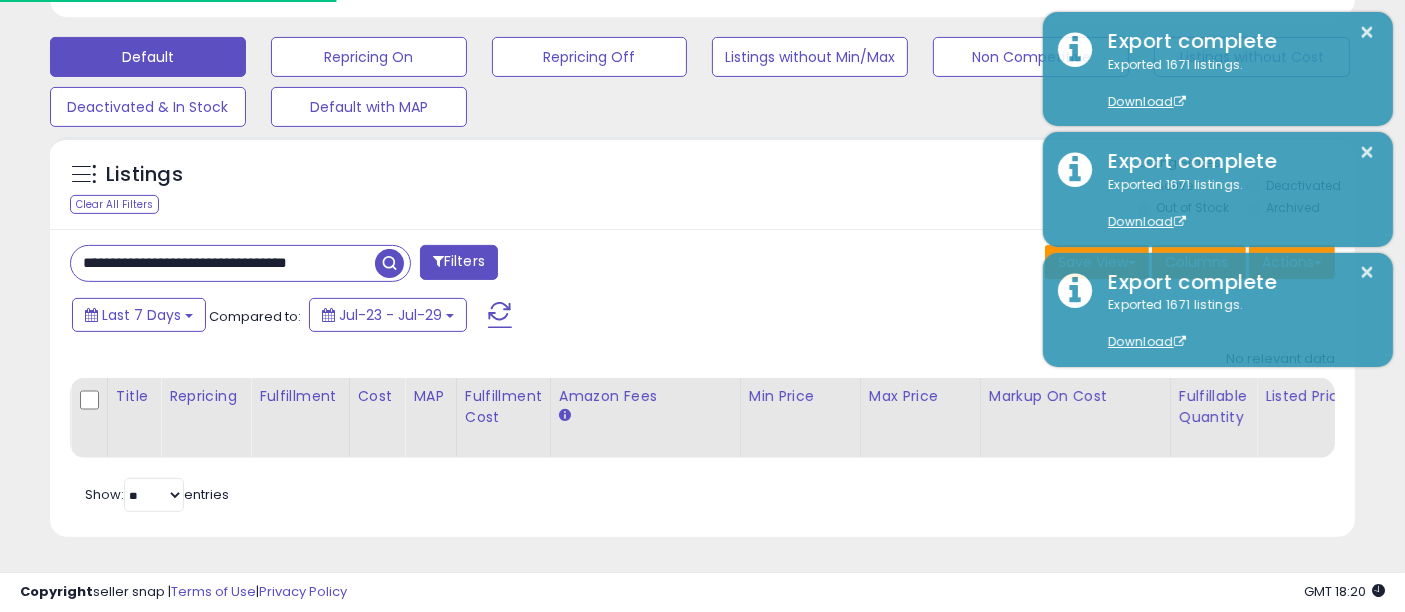 click on "**********" at bounding box center [223, 263] 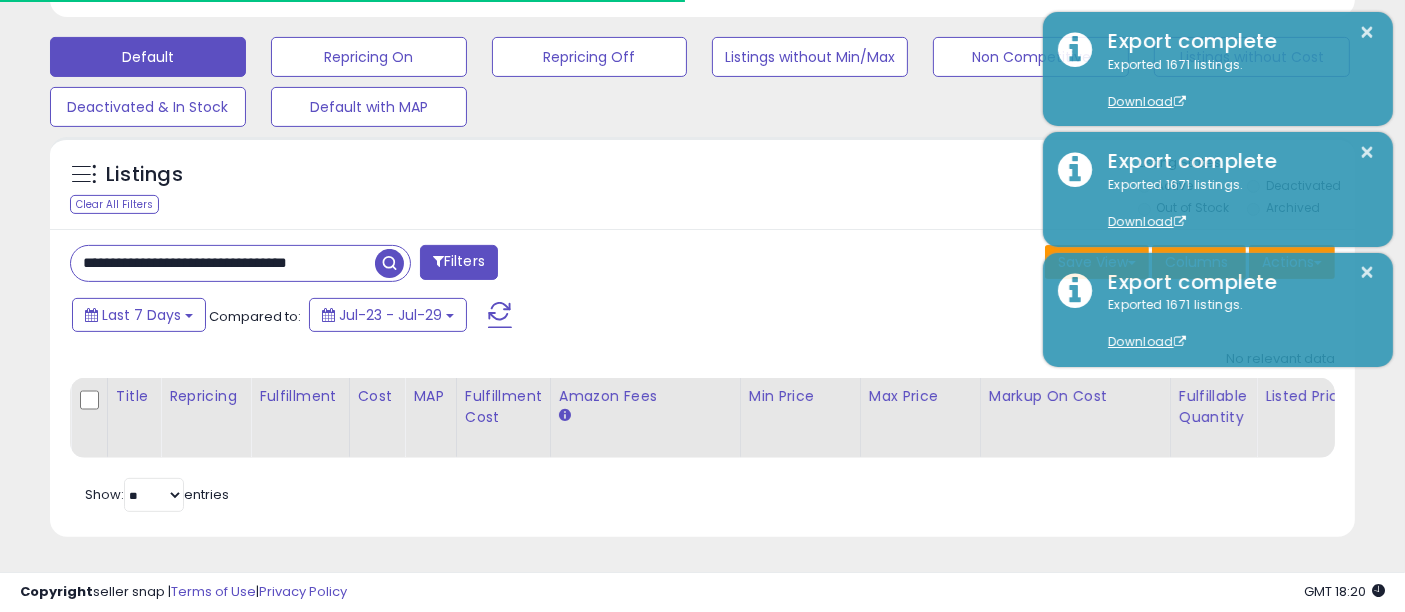 click on "**********" at bounding box center [223, 263] 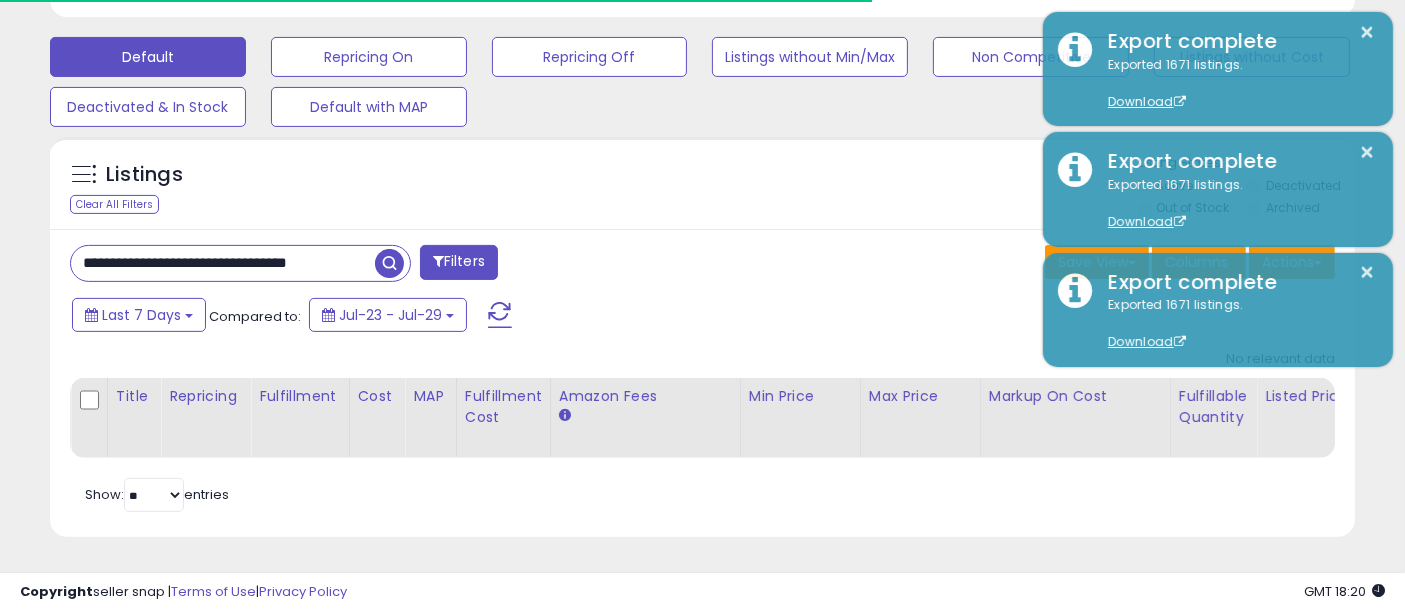 click on "**********" at bounding box center [223, 263] 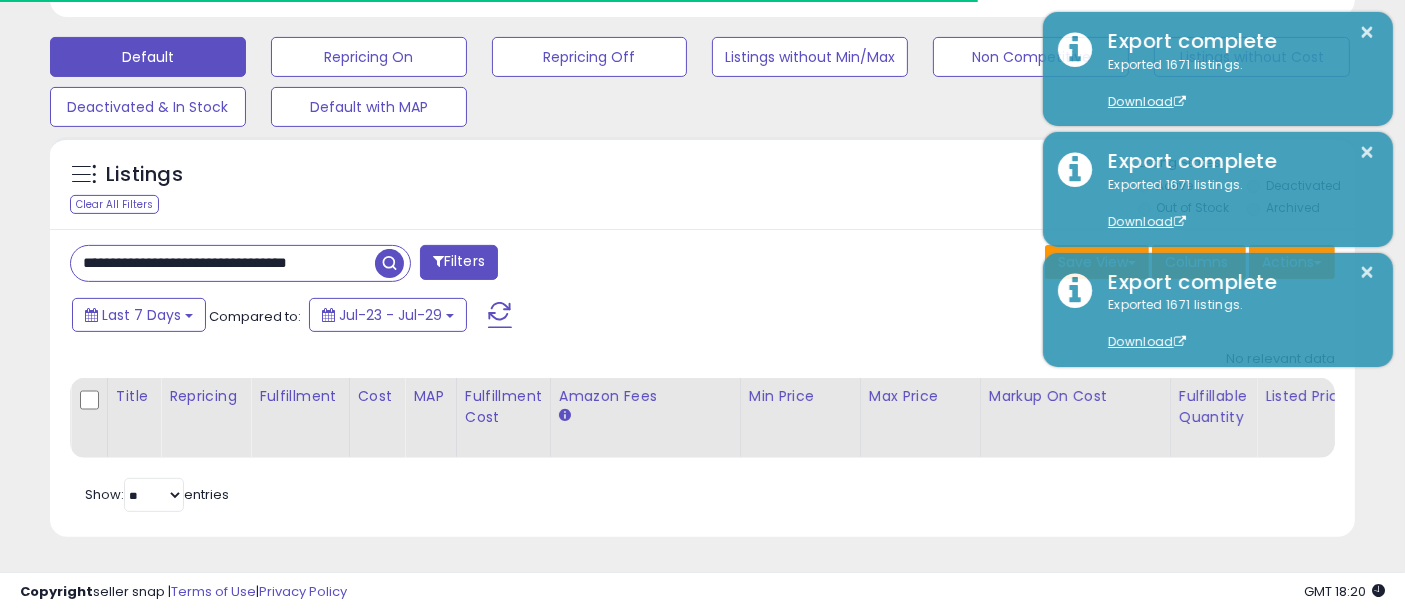 paste on "*" 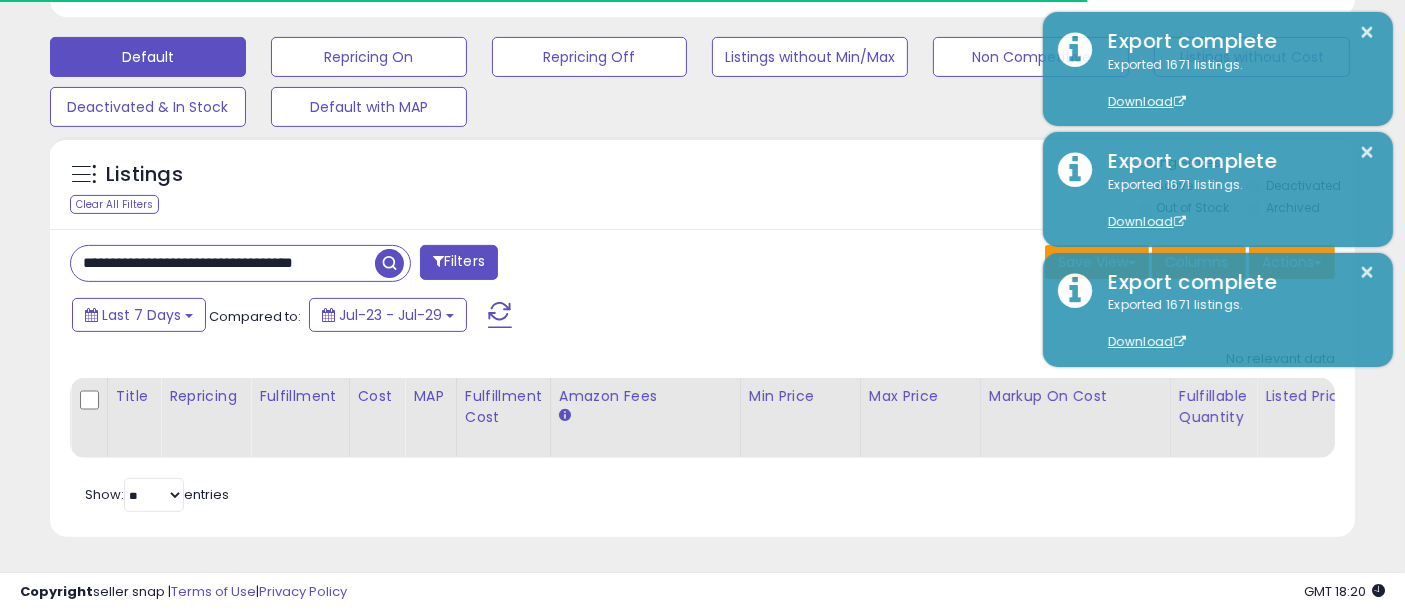 click at bounding box center (389, 263) 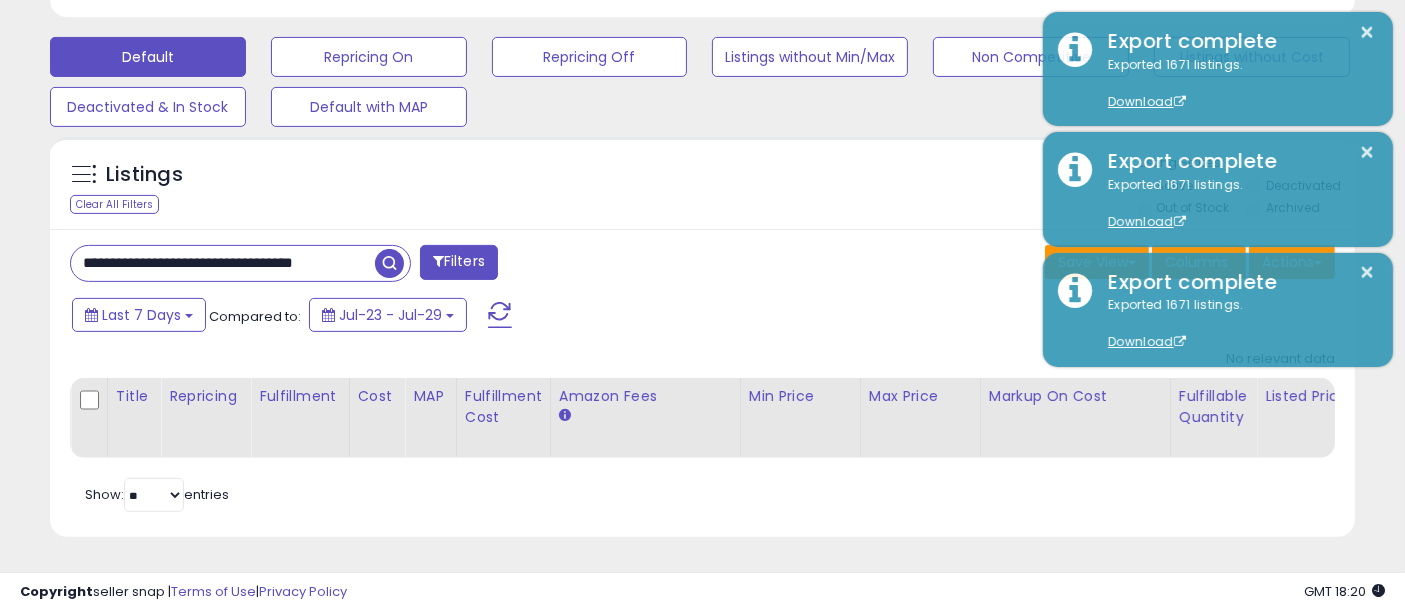 click on "**********" at bounding box center (223, 263) 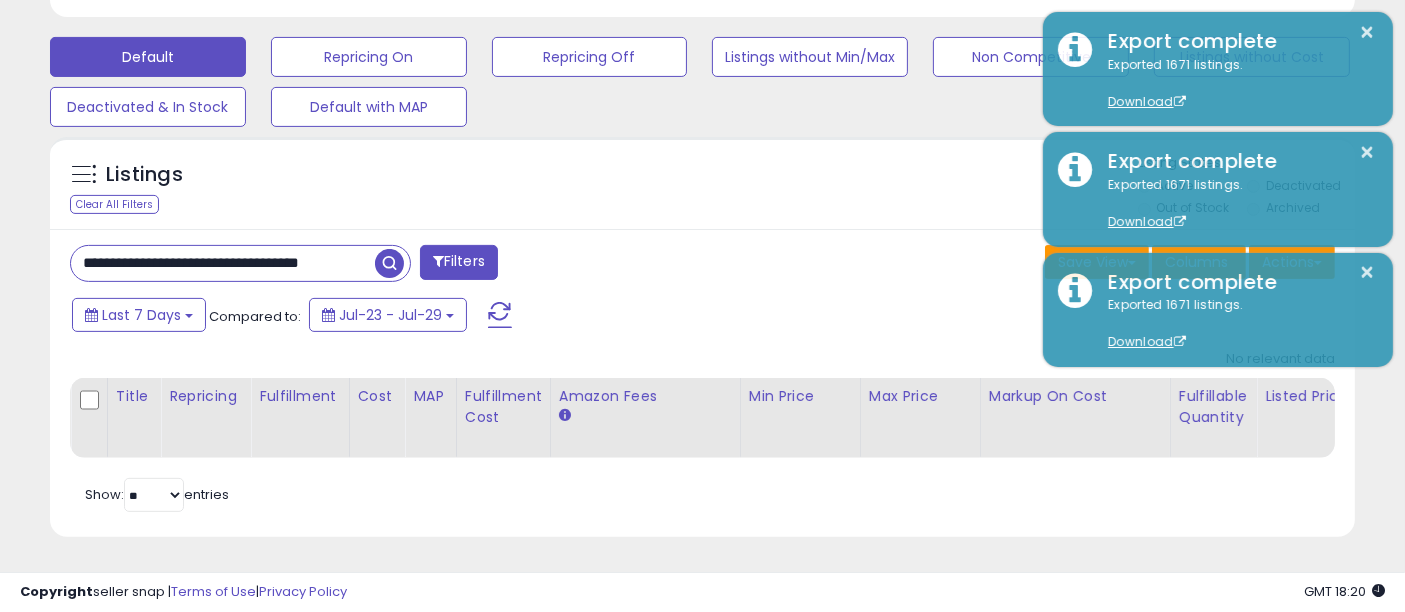 click at bounding box center [389, 263] 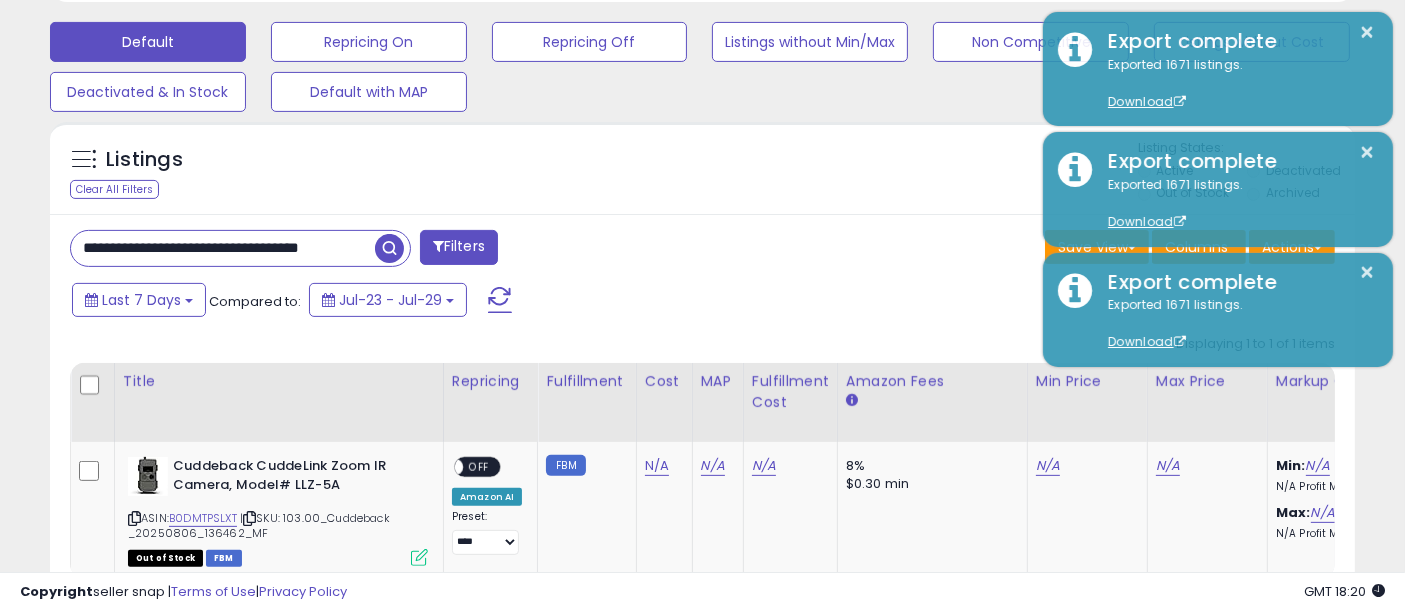 click on "**********" at bounding box center (223, 248) 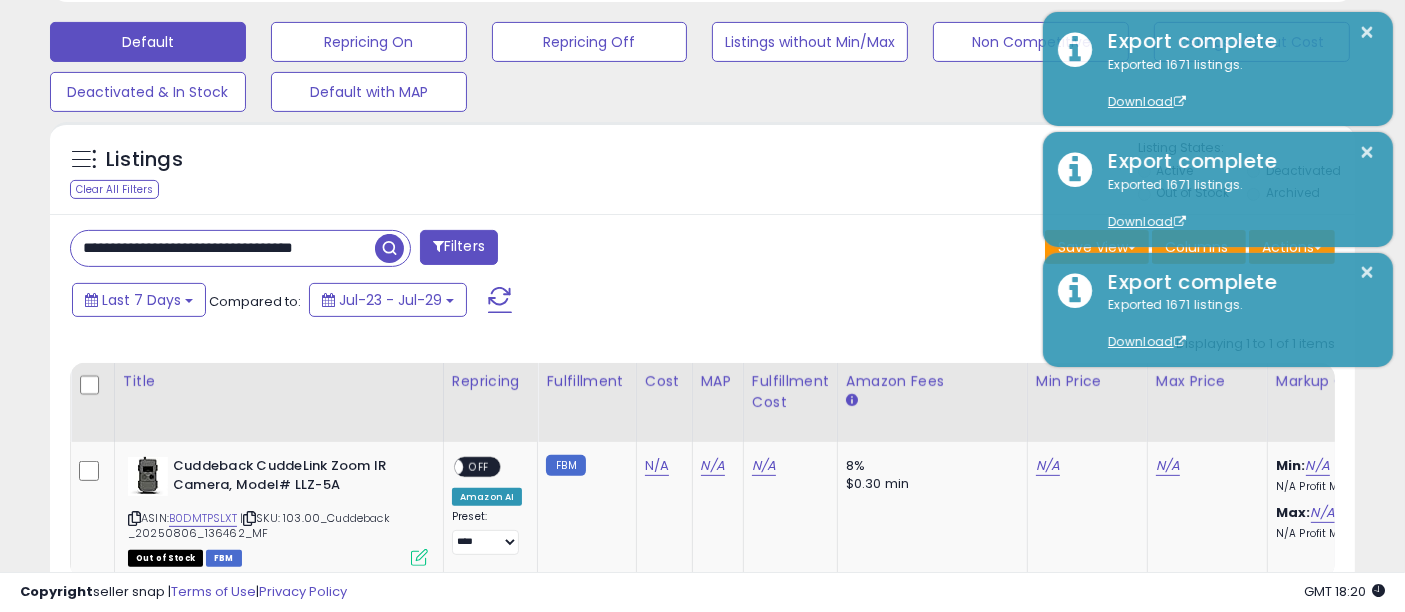 click at bounding box center (389, 248) 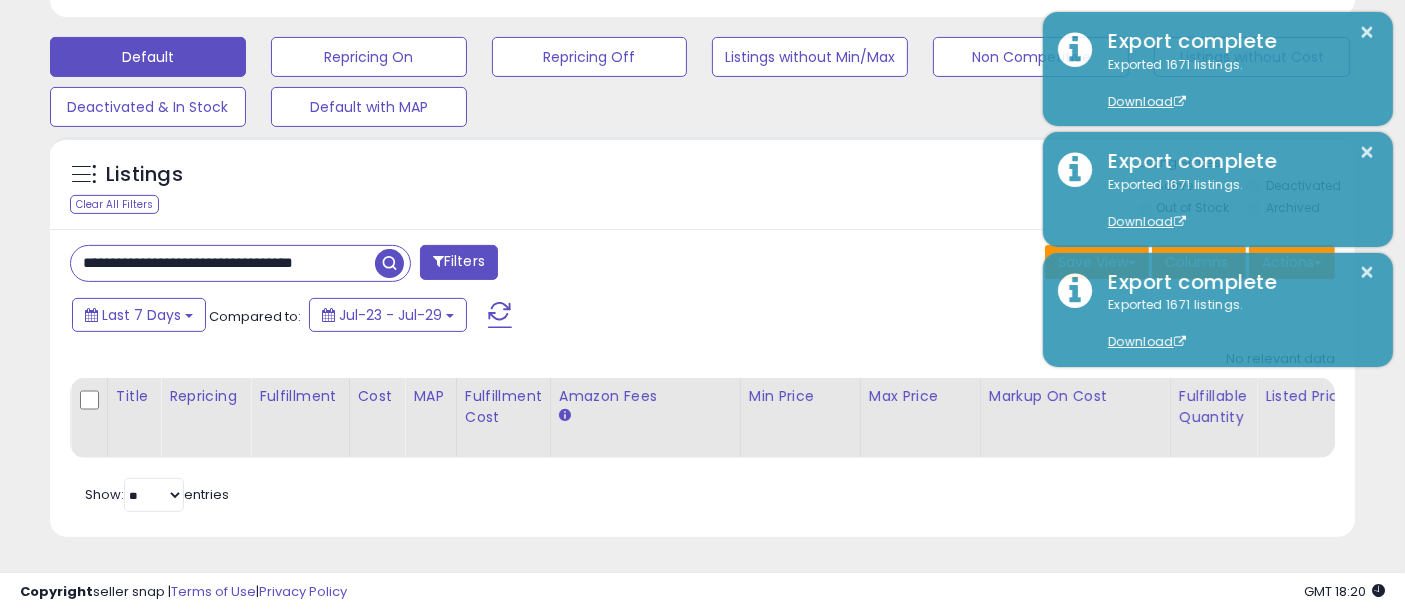 click on "**********" at bounding box center [223, 263] 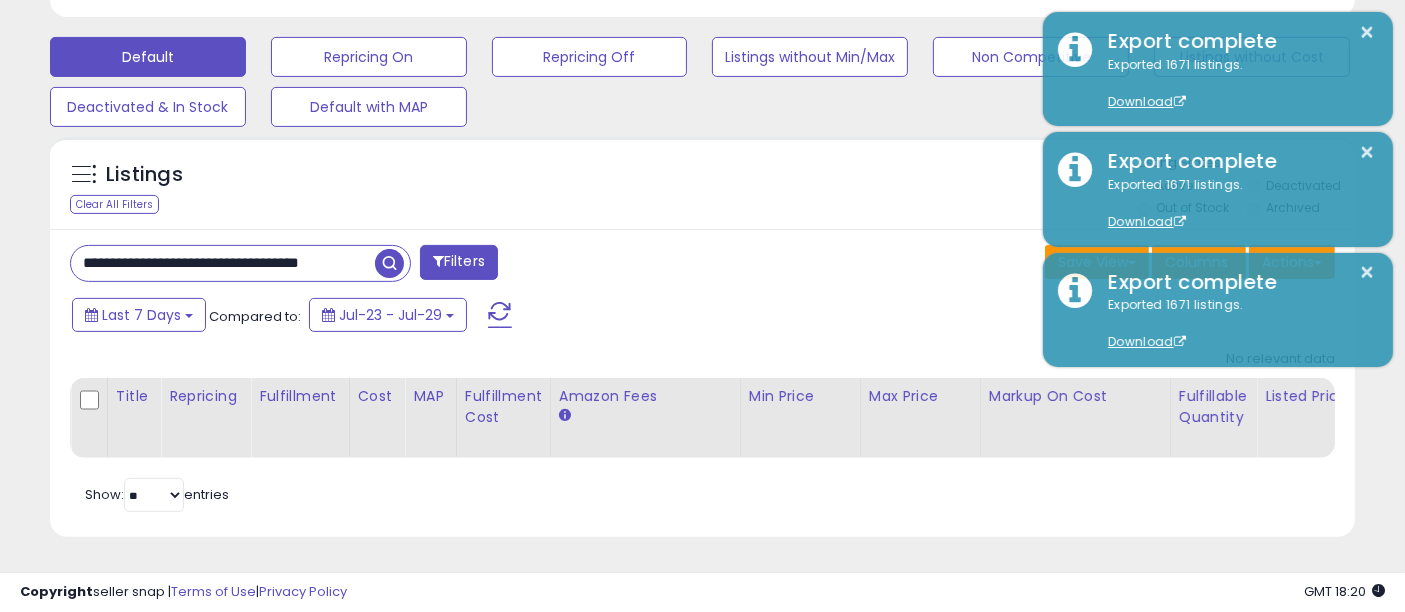 click at bounding box center [389, 263] 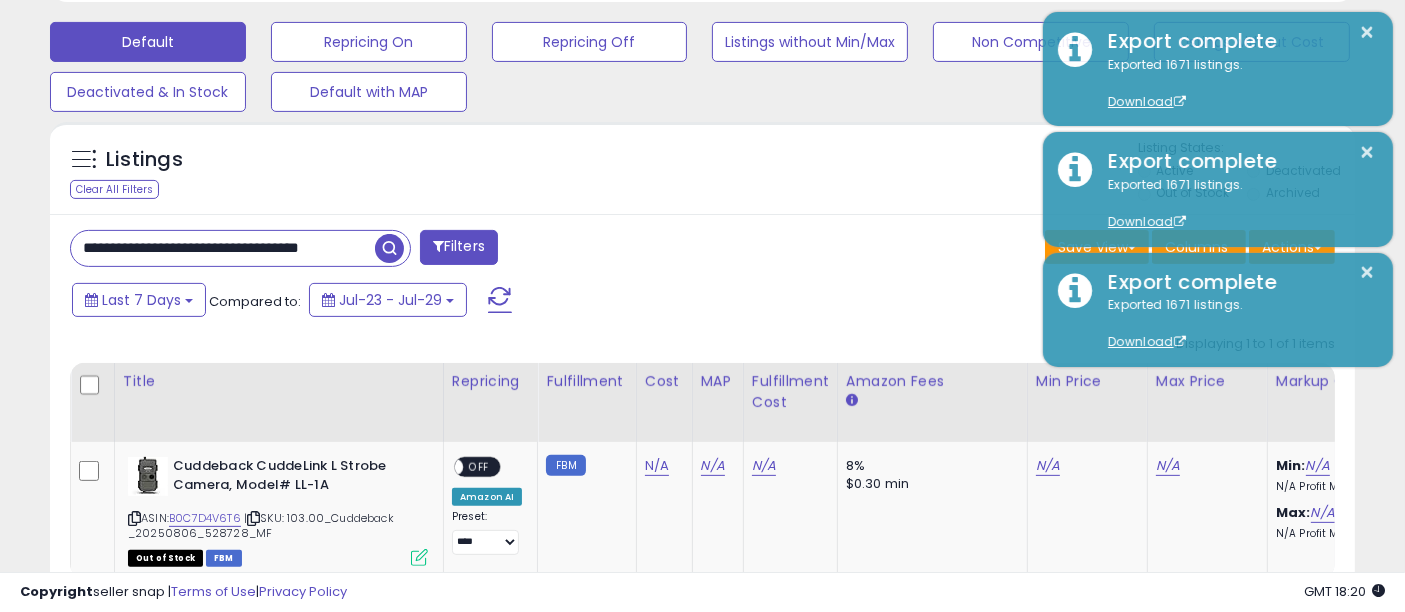 click on "**********" at bounding box center (223, 248) 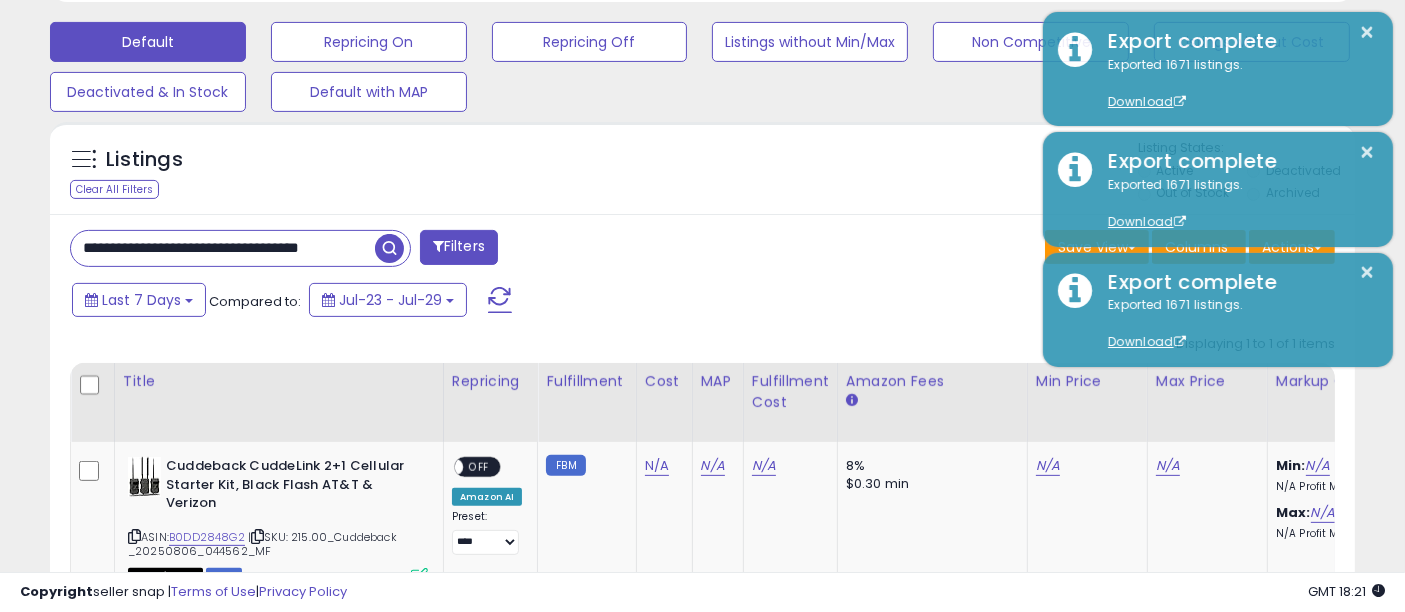 click on "**********" at bounding box center [223, 248] 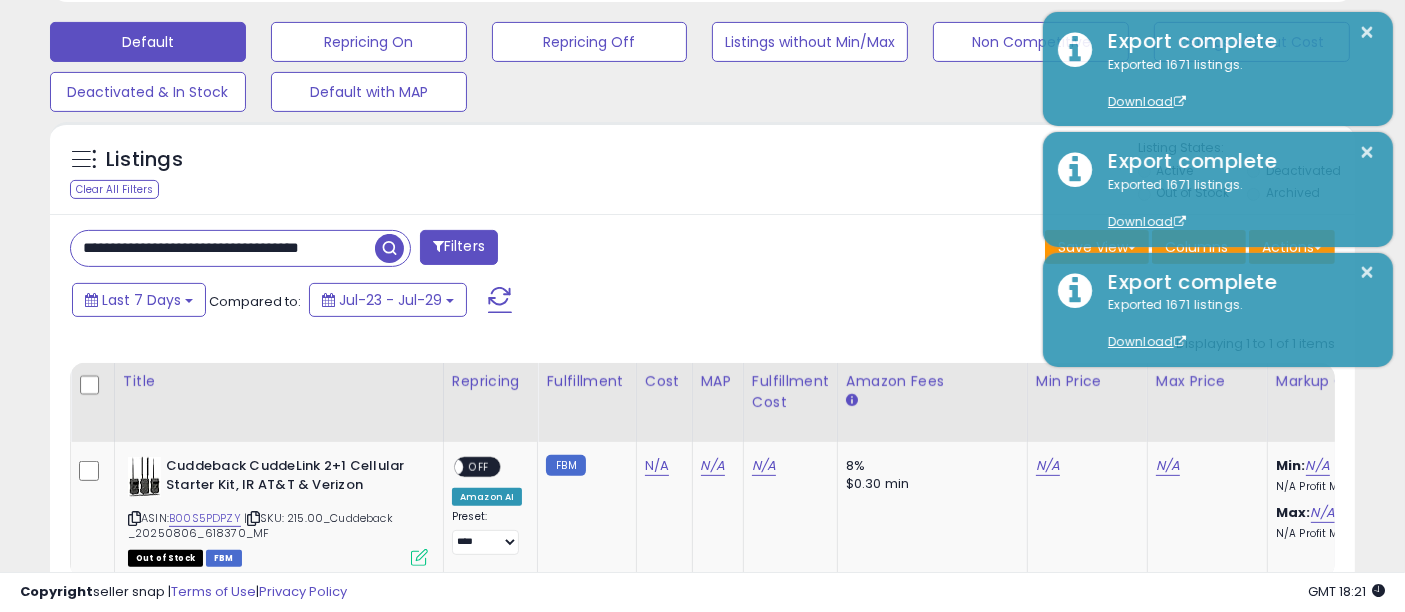 click on "**********" at bounding box center (223, 248) 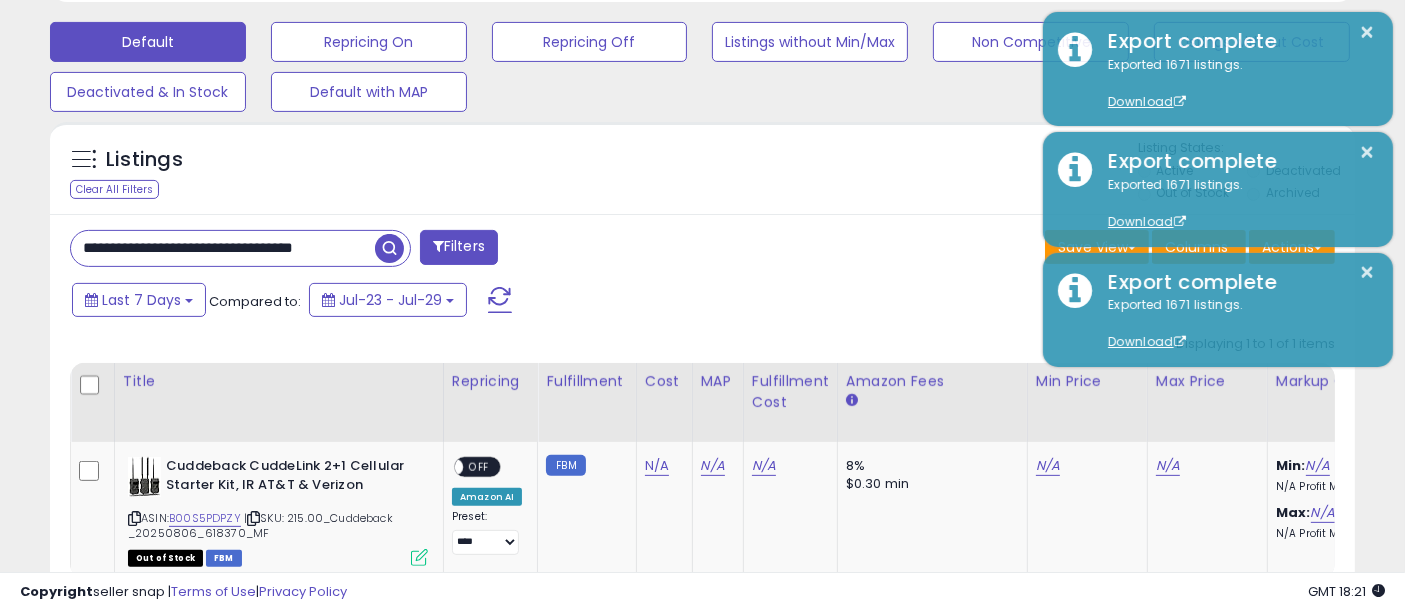 click at bounding box center [389, 248] 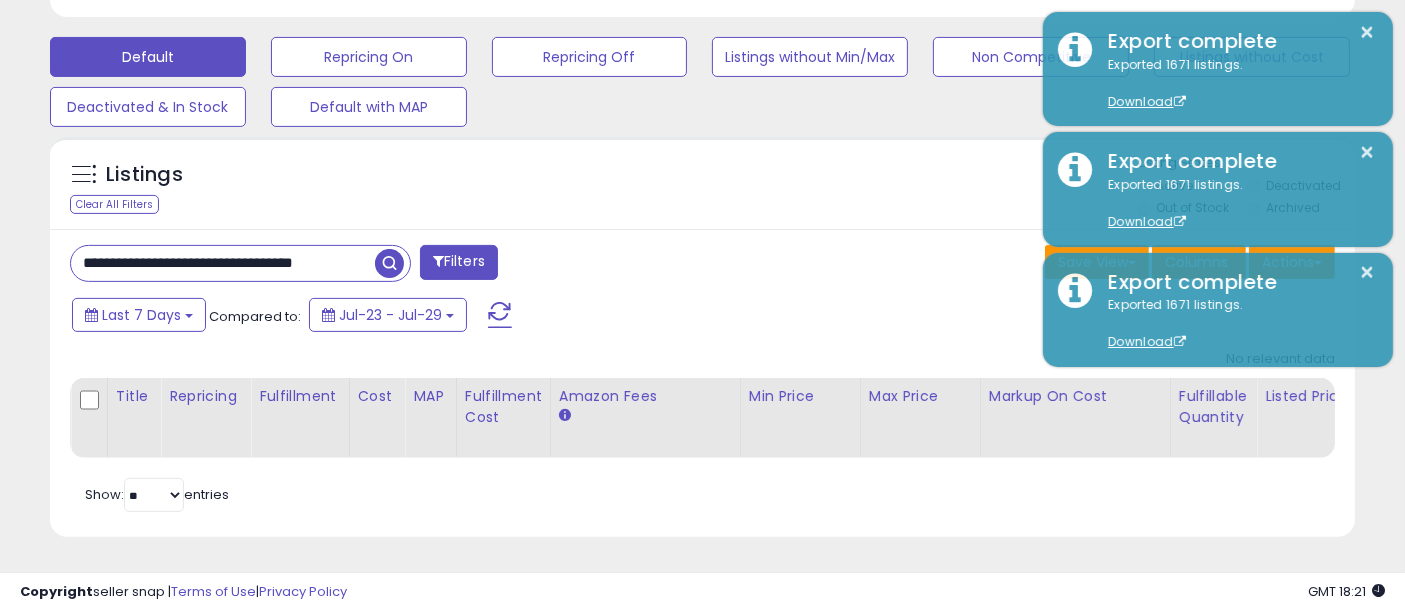 click on "**********" at bounding box center (223, 263) 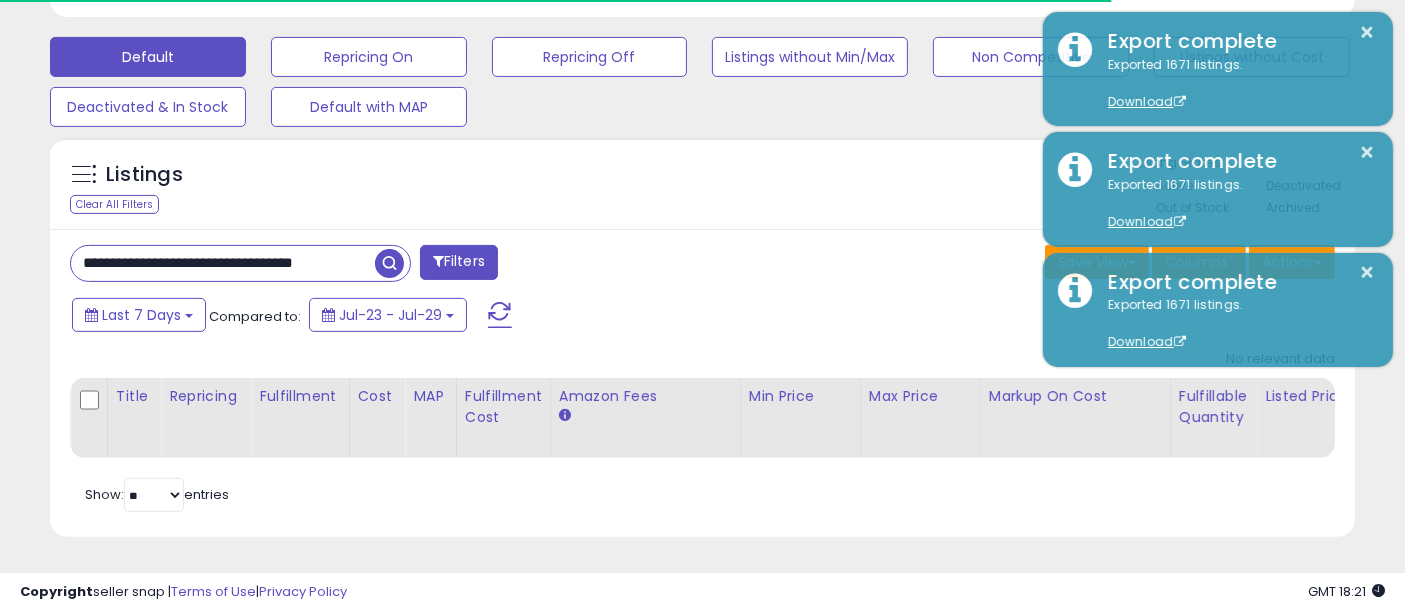 click on "**********" at bounding box center [223, 263] 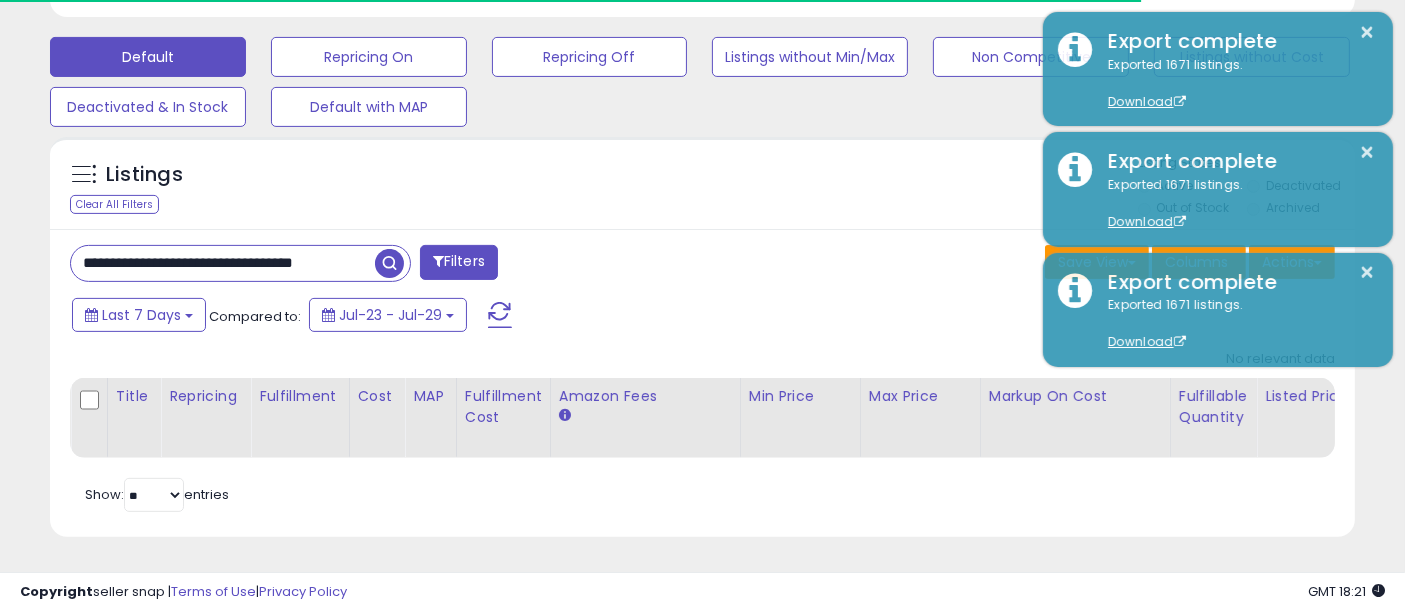 click on "**********" at bounding box center (223, 263) 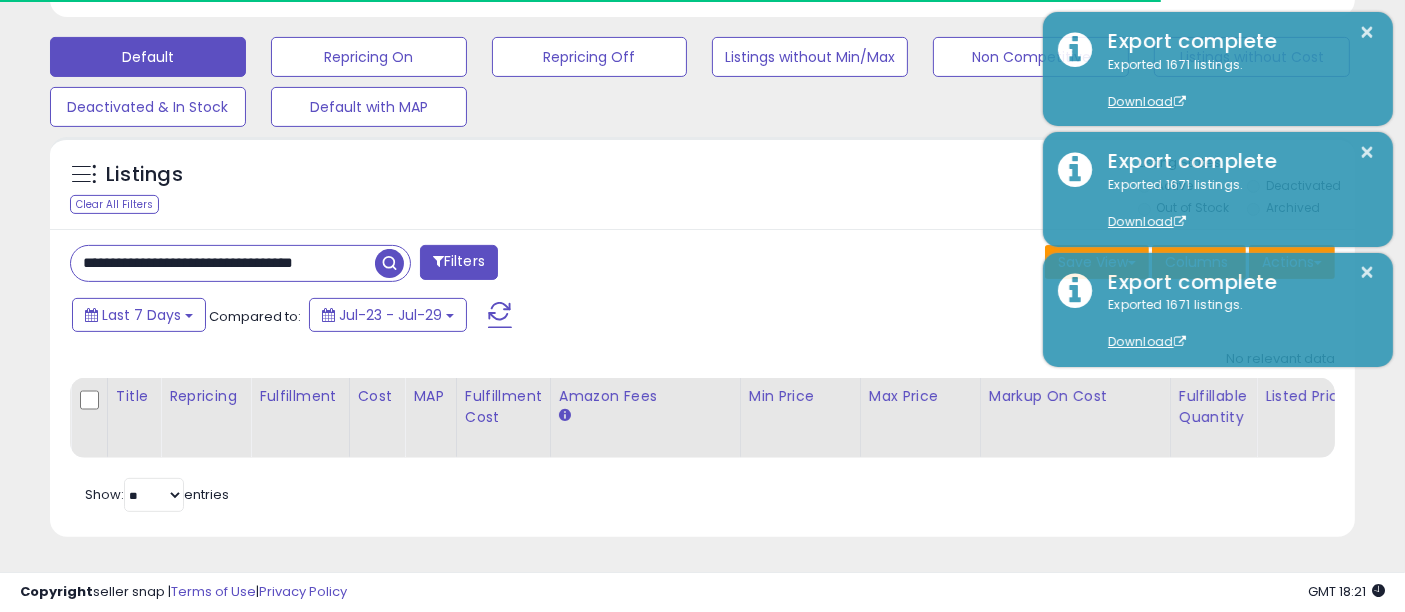 paste 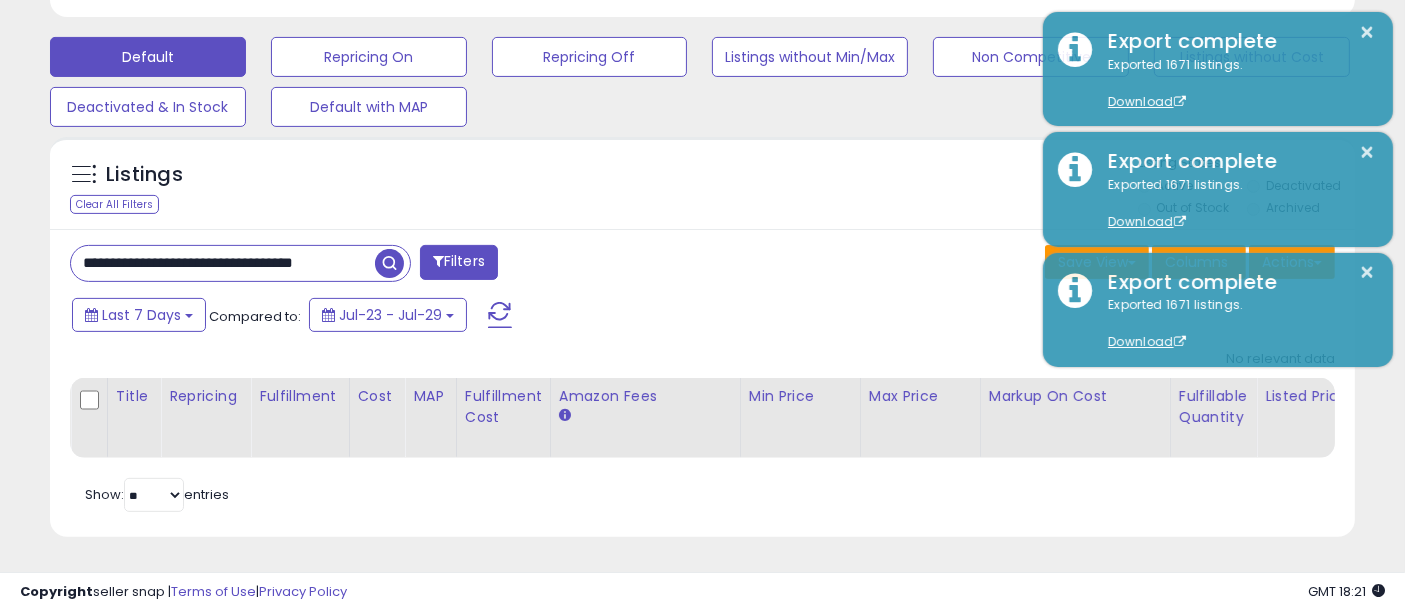 click at bounding box center [389, 263] 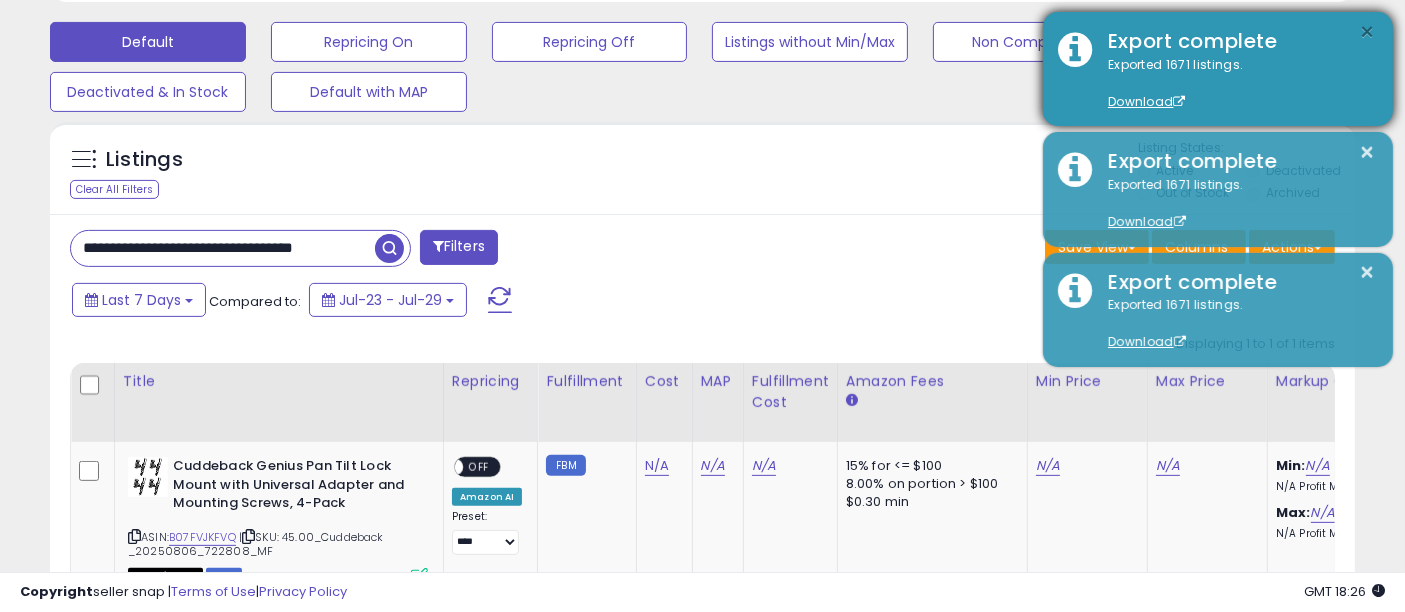 click on "×" at bounding box center (1368, 32) 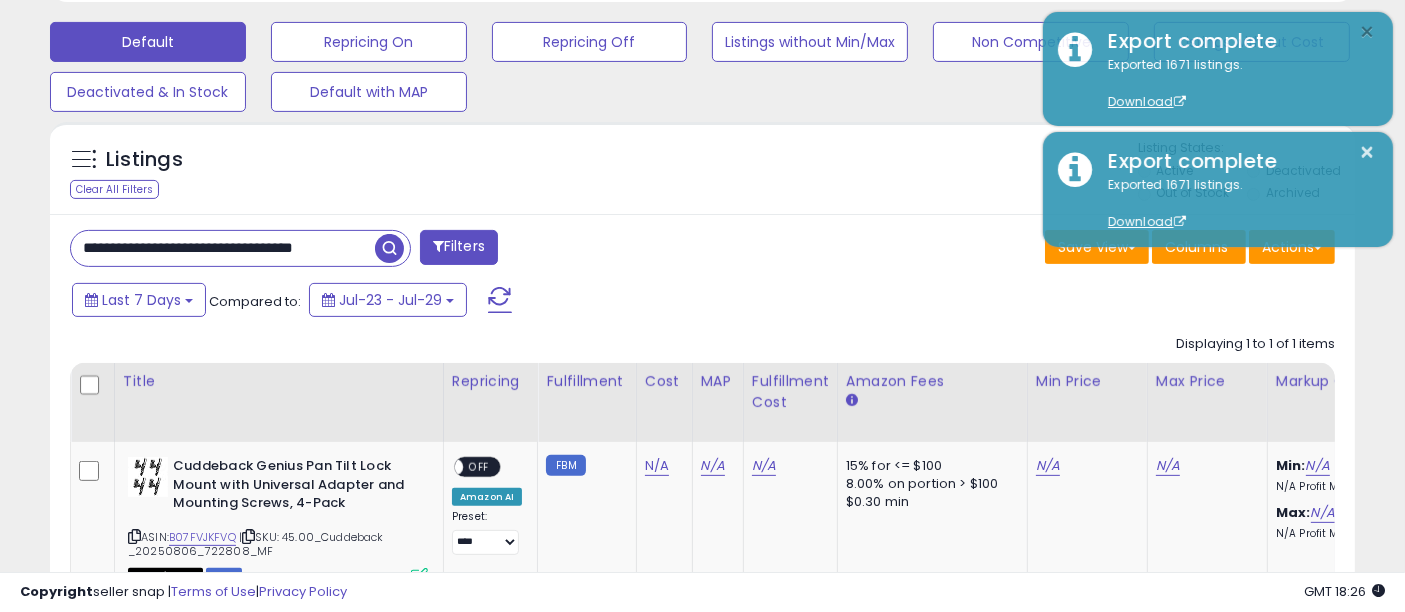 click on "×" at bounding box center [1368, 32] 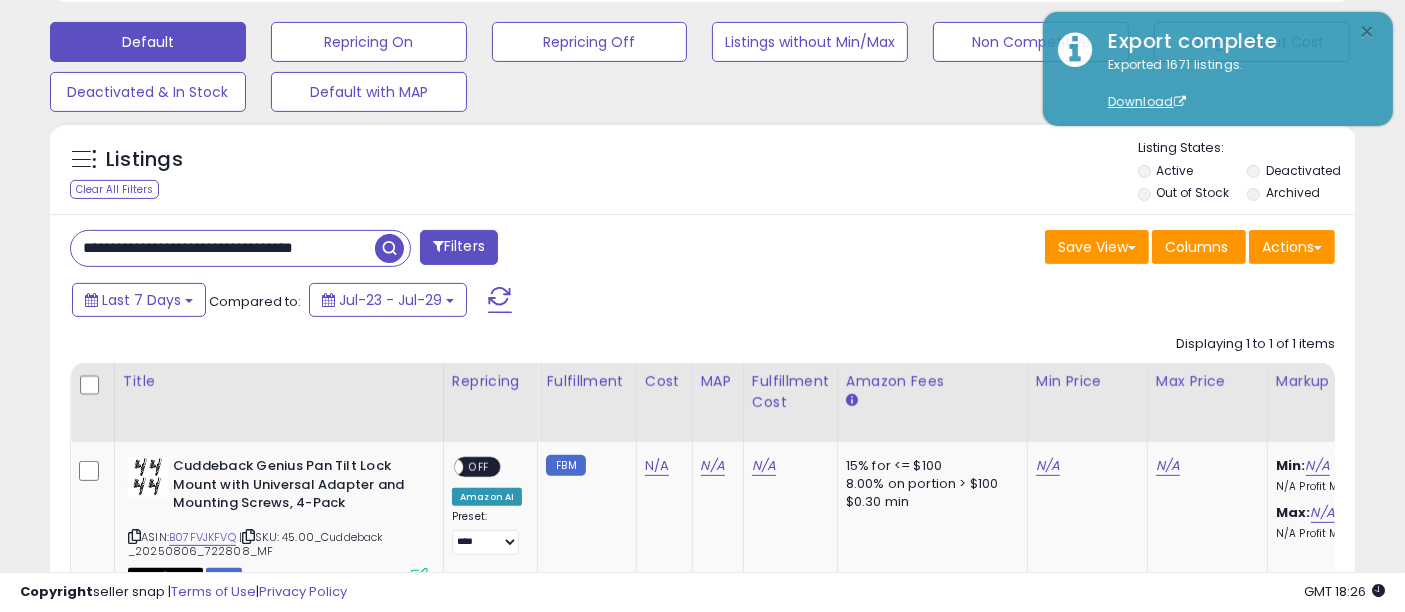 click on "×" at bounding box center [1368, 32] 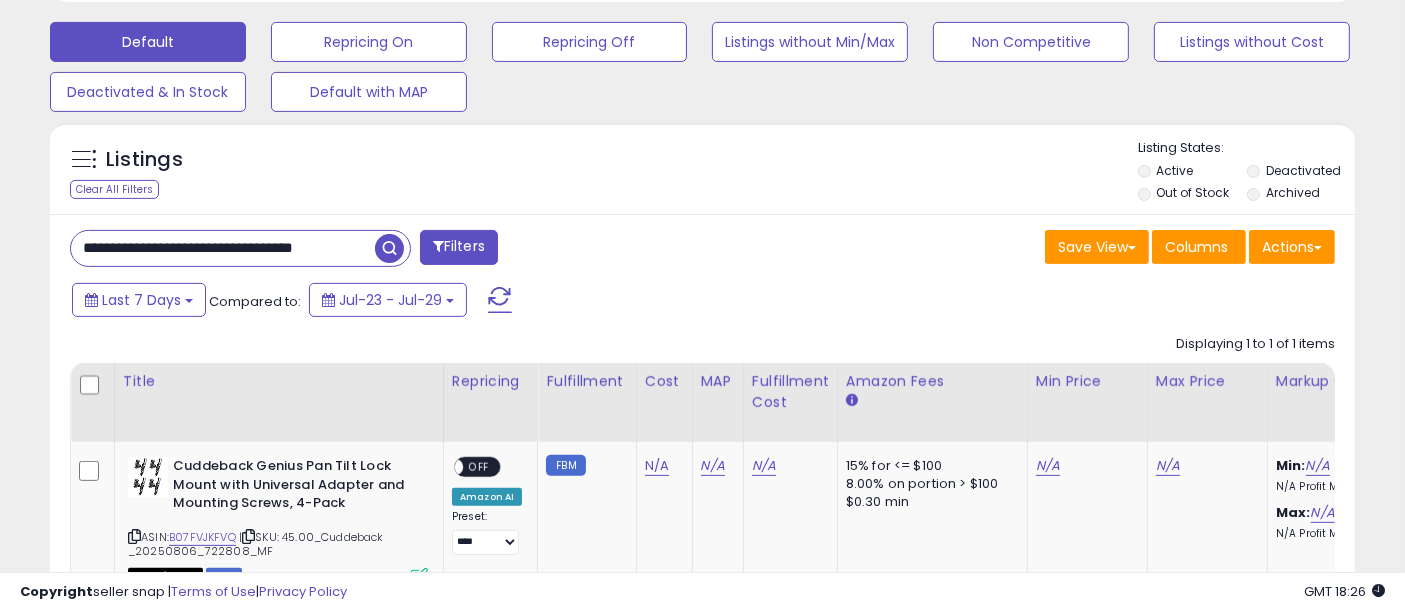 click on "**********" at bounding box center [223, 248] 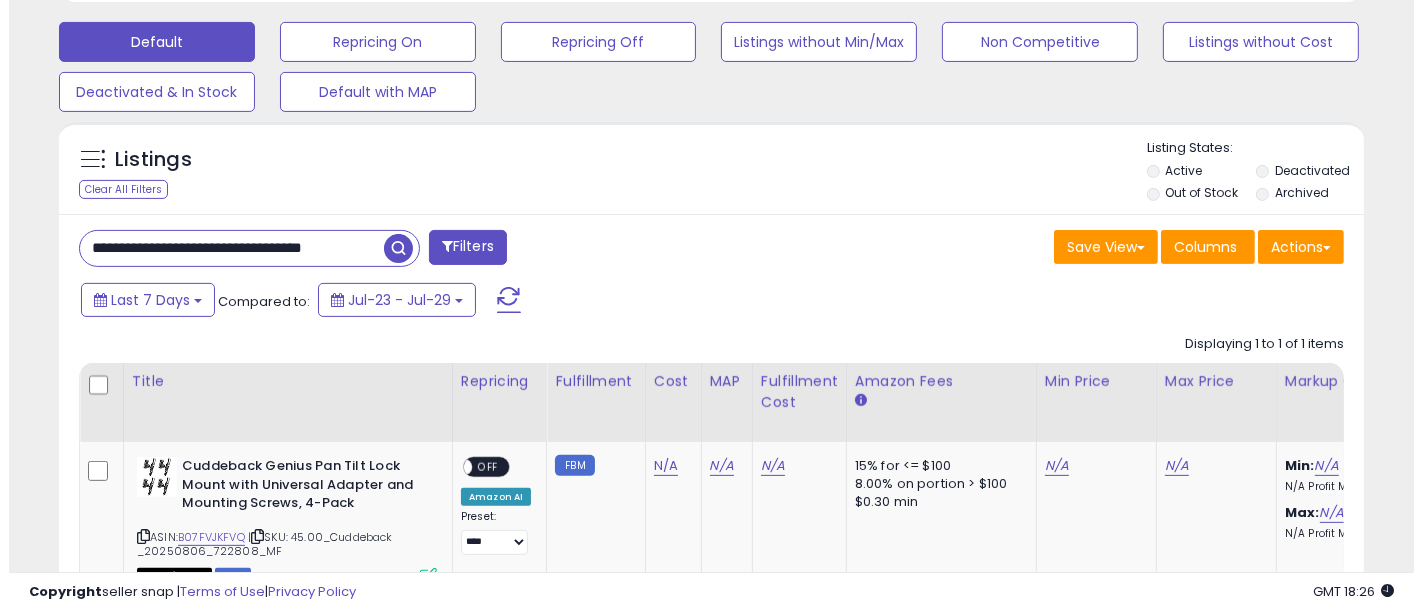 scroll, scrollTop: 0, scrollLeft: 0, axis: both 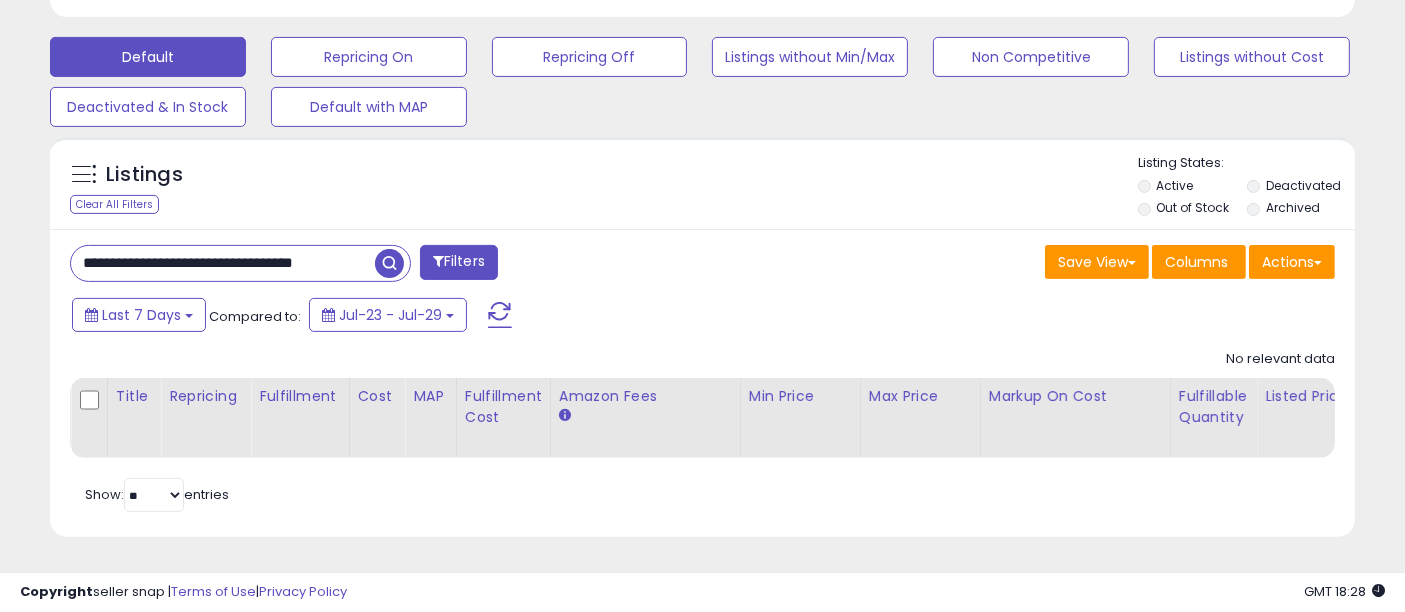 click at bounding box center (389, 263) 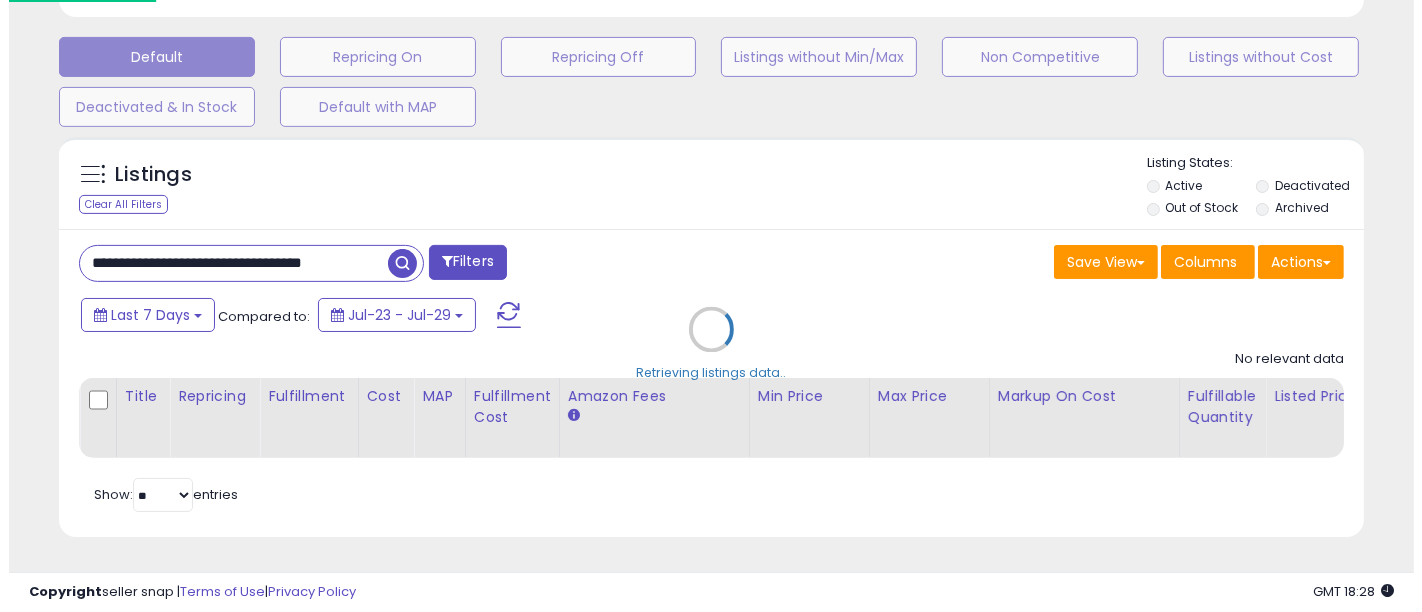 scroll, scrollTop: 999590, scrollLeft: 999234, axis: both 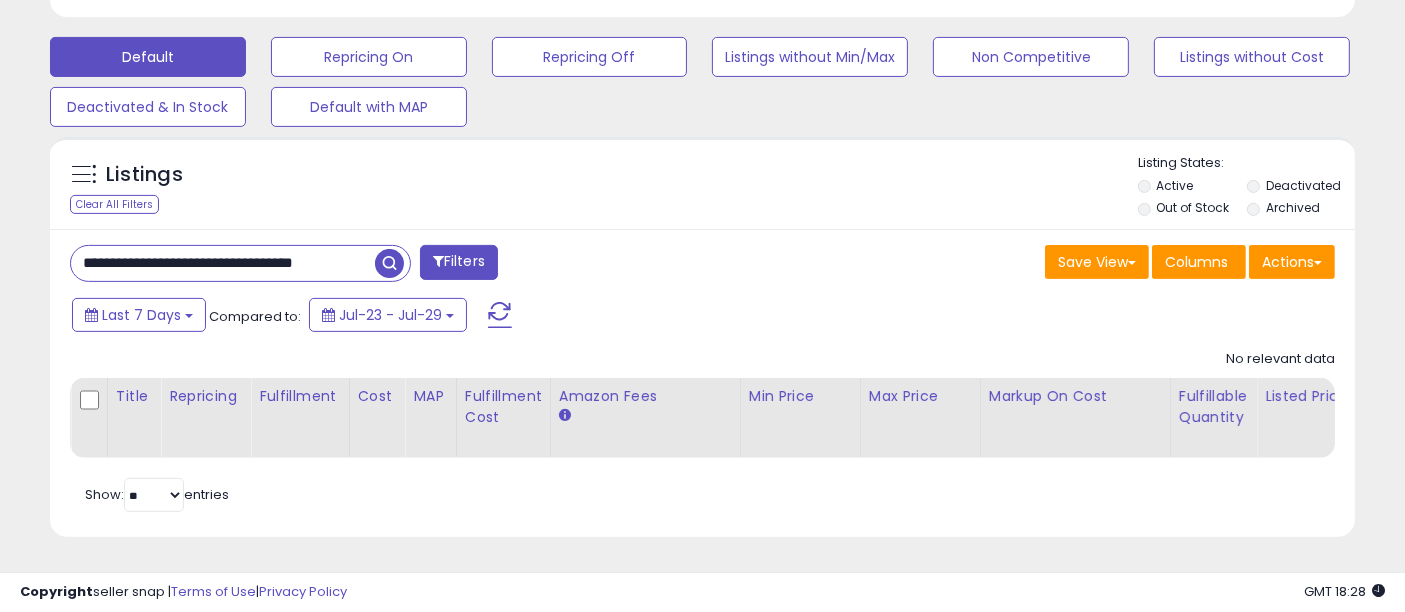 click at bounding box center (389, 263) 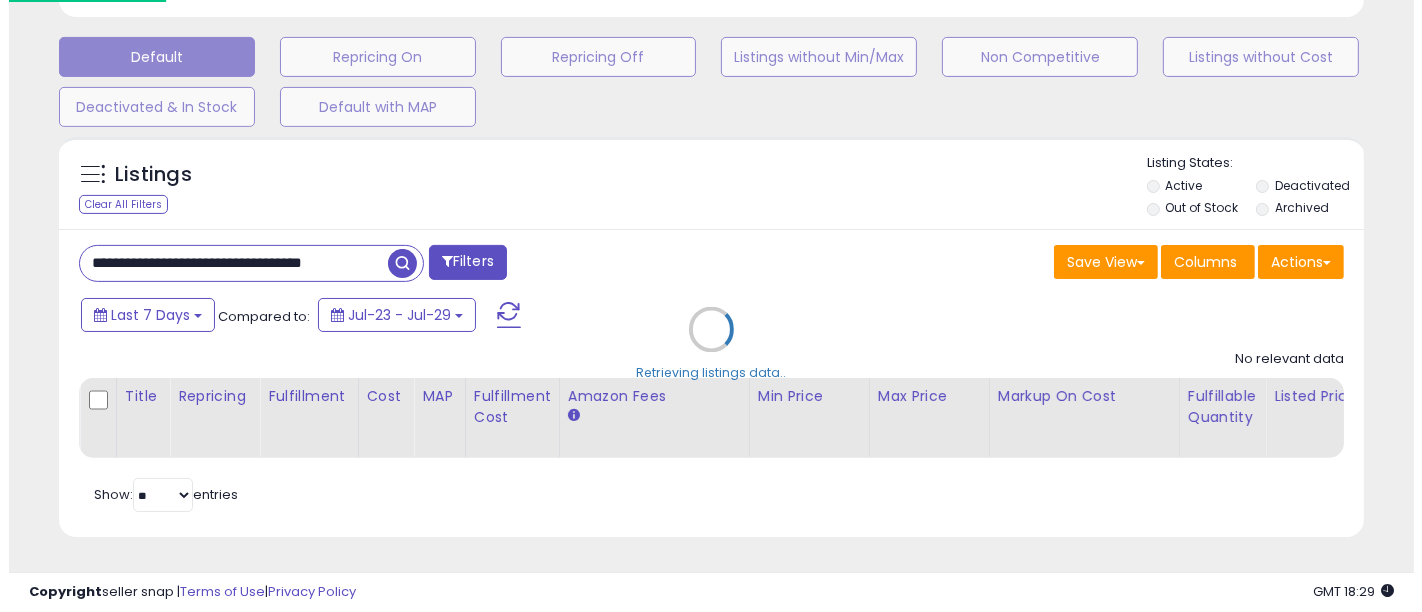 scroll, scrollTop: 999590, scrollLeft: 999234, axis: both 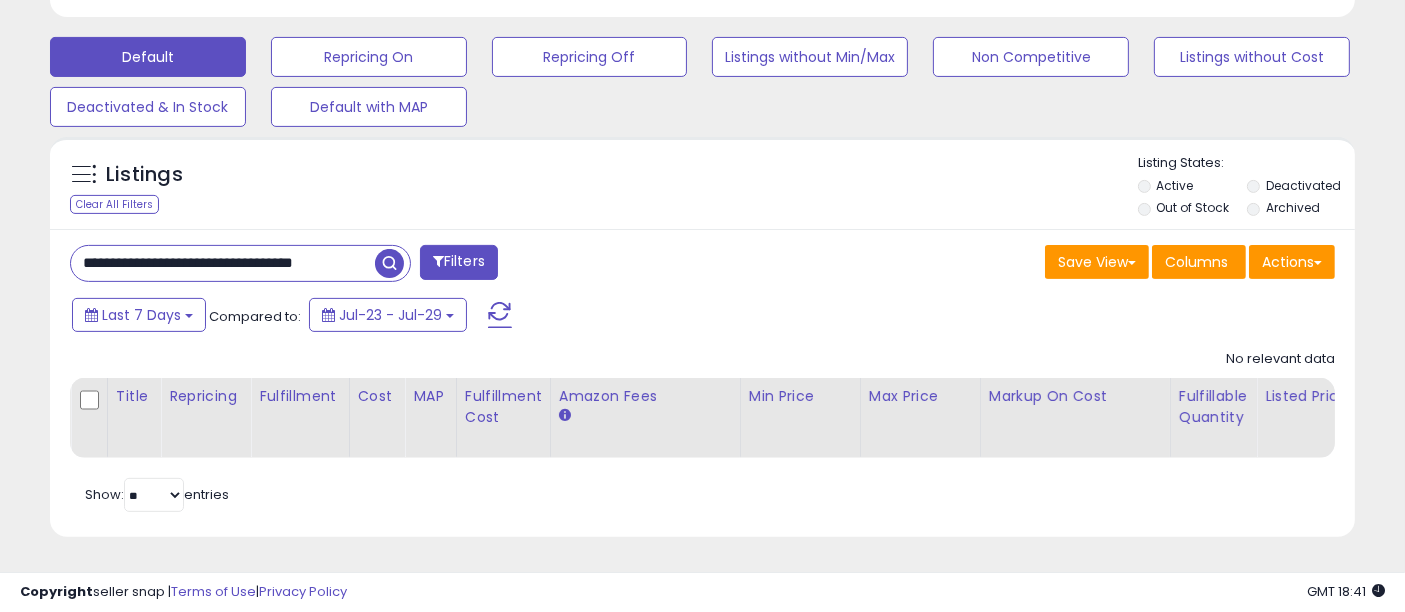 click at bounding box center (389, 263) 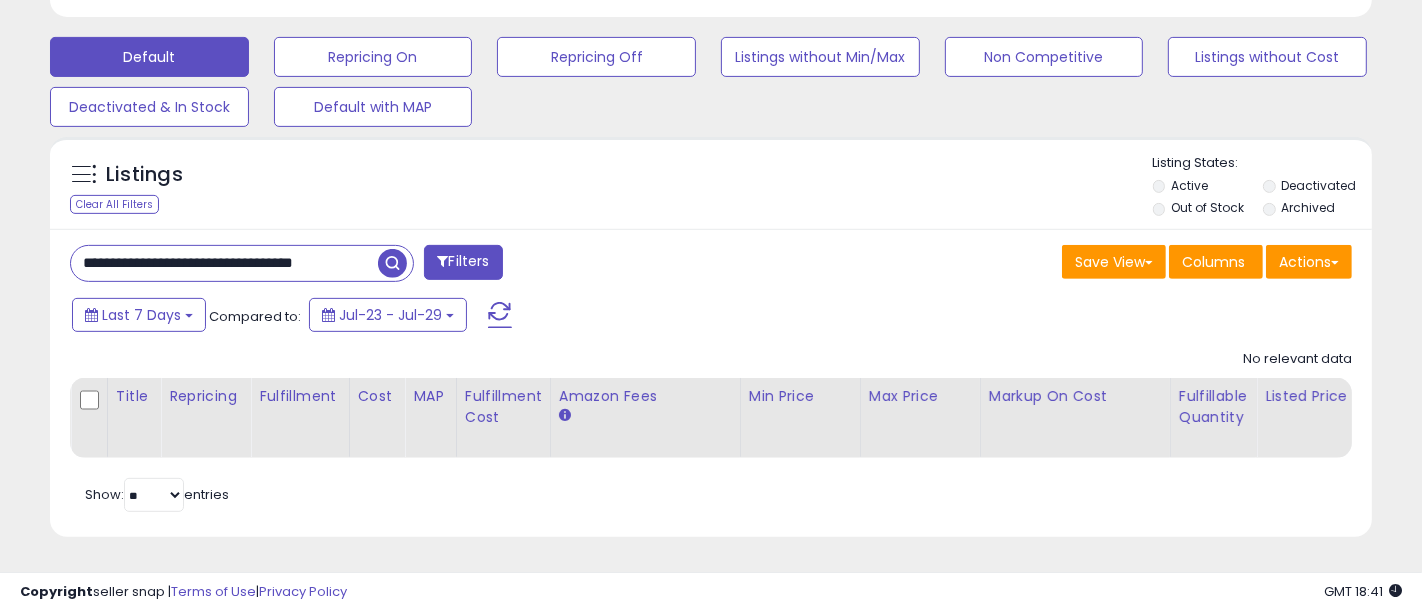 scroll, scrollTop: 999590, scrollLeft: 999234, axis: both 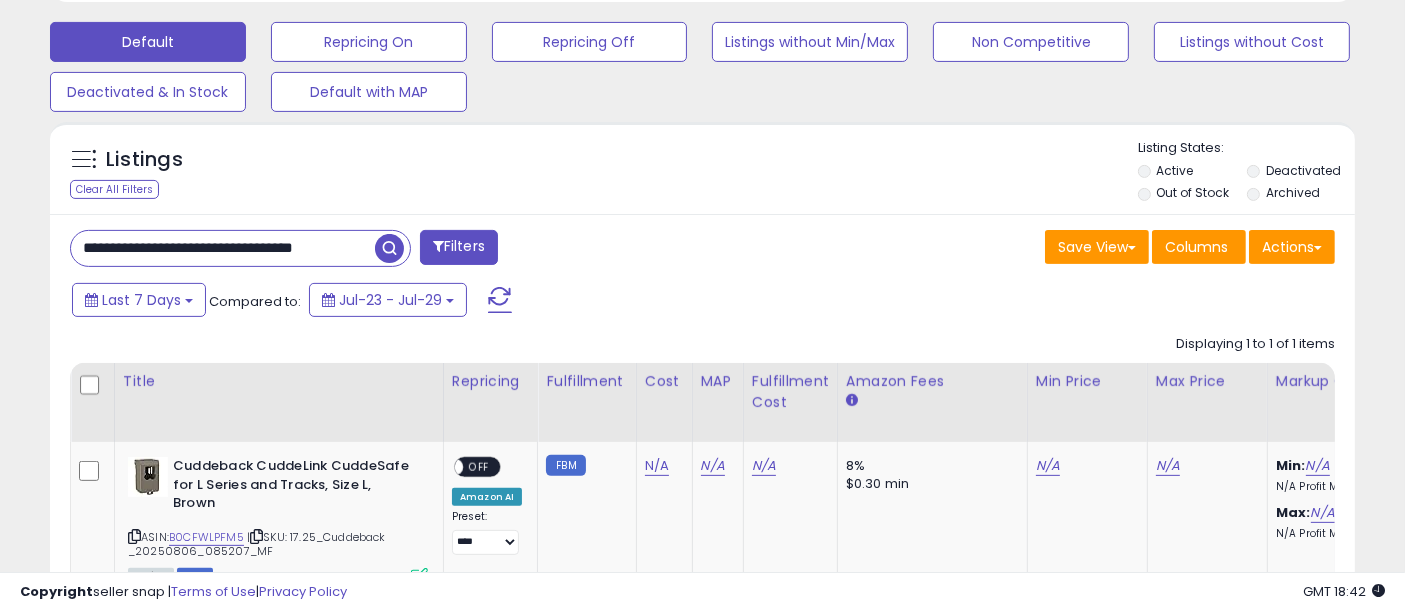 click on "**********" at bounding box center (223, 248) 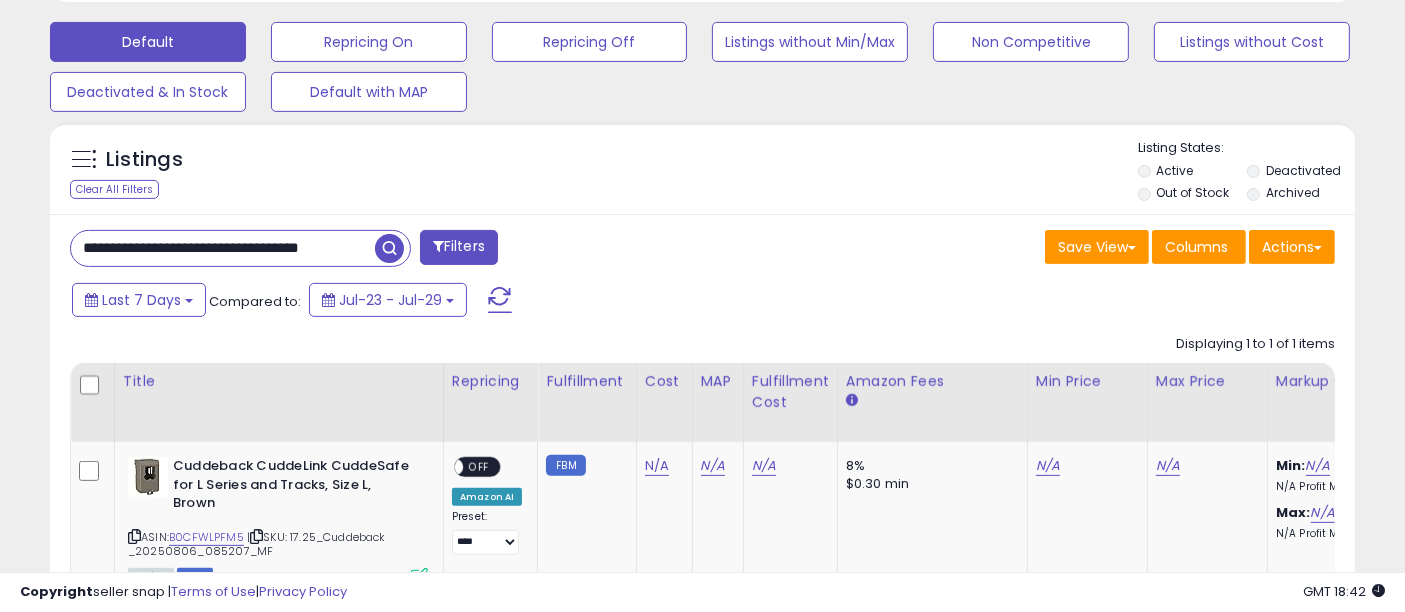 scroll, scrollTop: 0, scrollLeft: 59, axis: horizontal 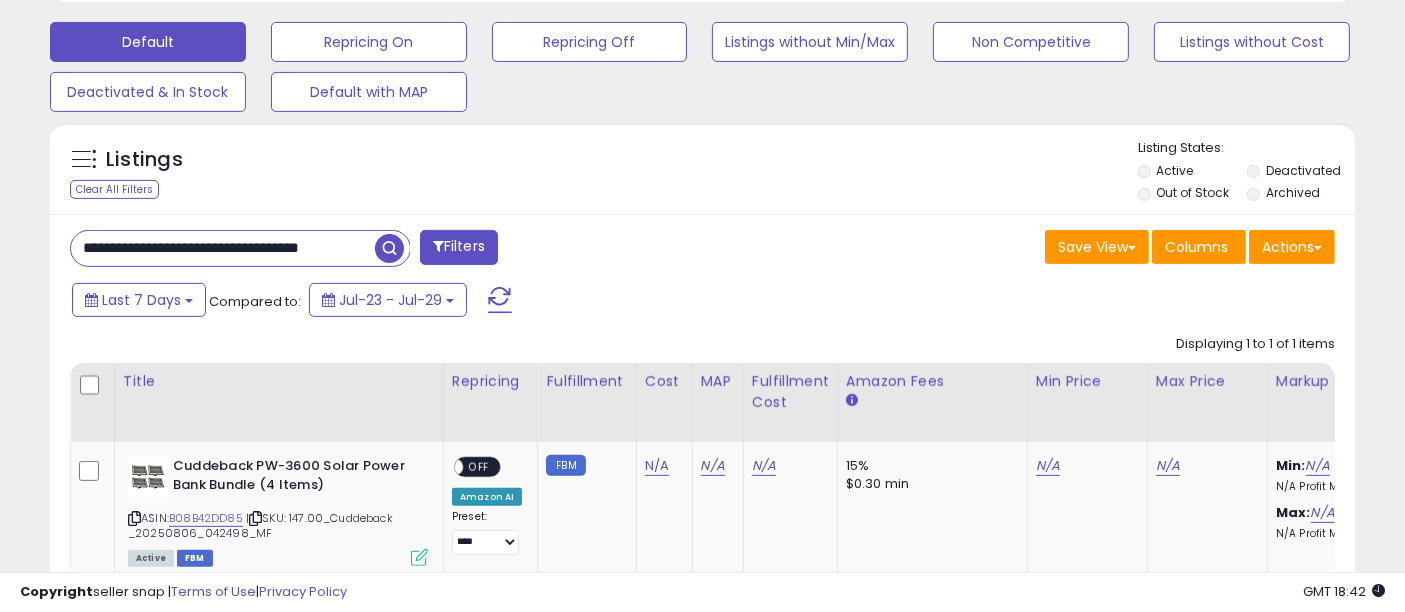 click on "**********" at bounding box center (223, 248) 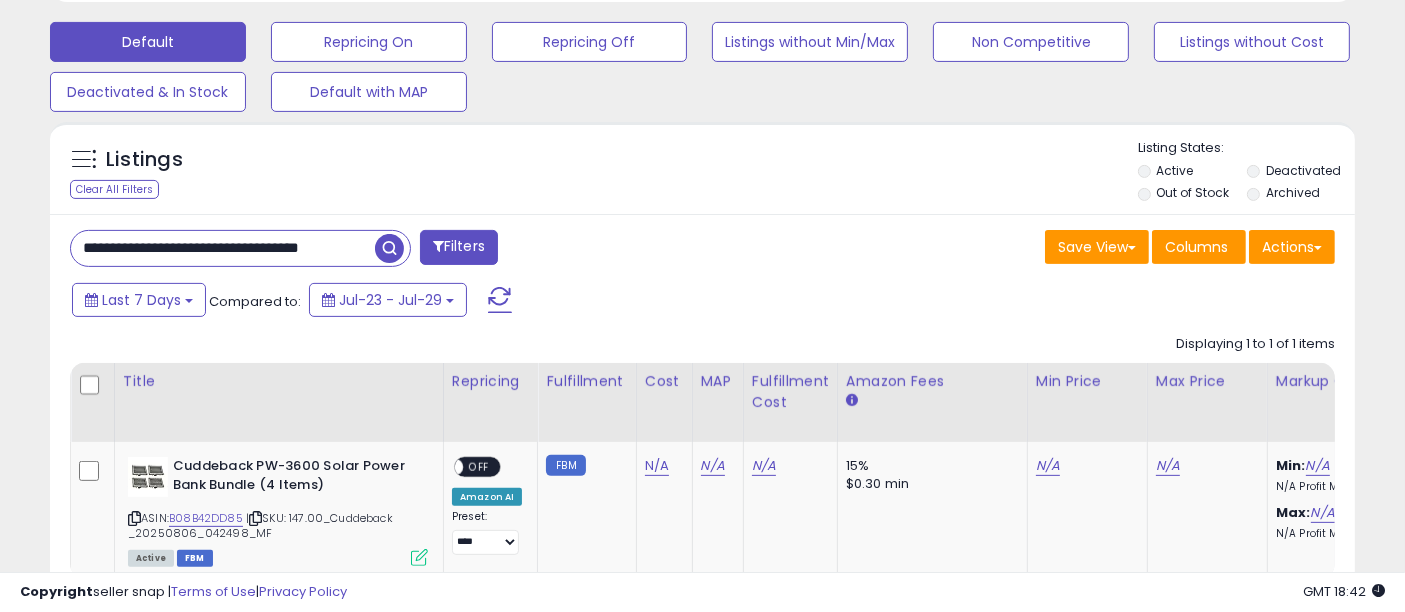 click on "**********" at bounding box center (223, 248) 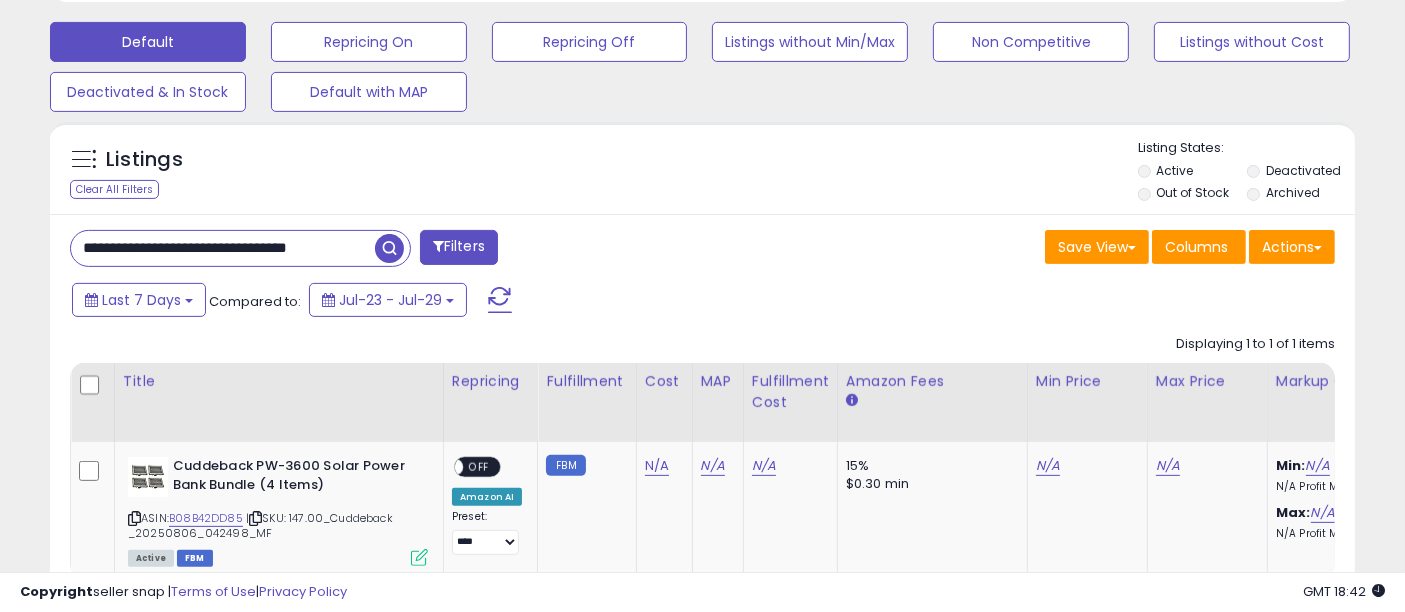 scroll, scrollTop: 0, scrollLeft: 34, axis: horizontal 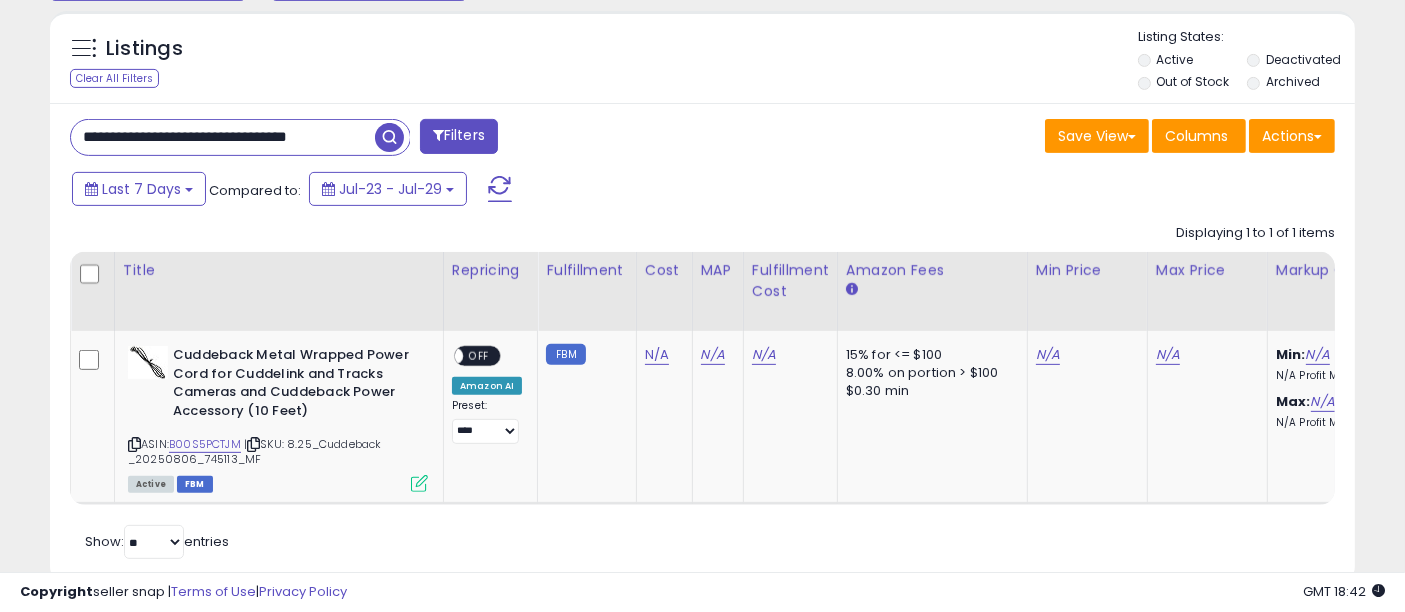 click on "**********" at bounding box center [223, 137] 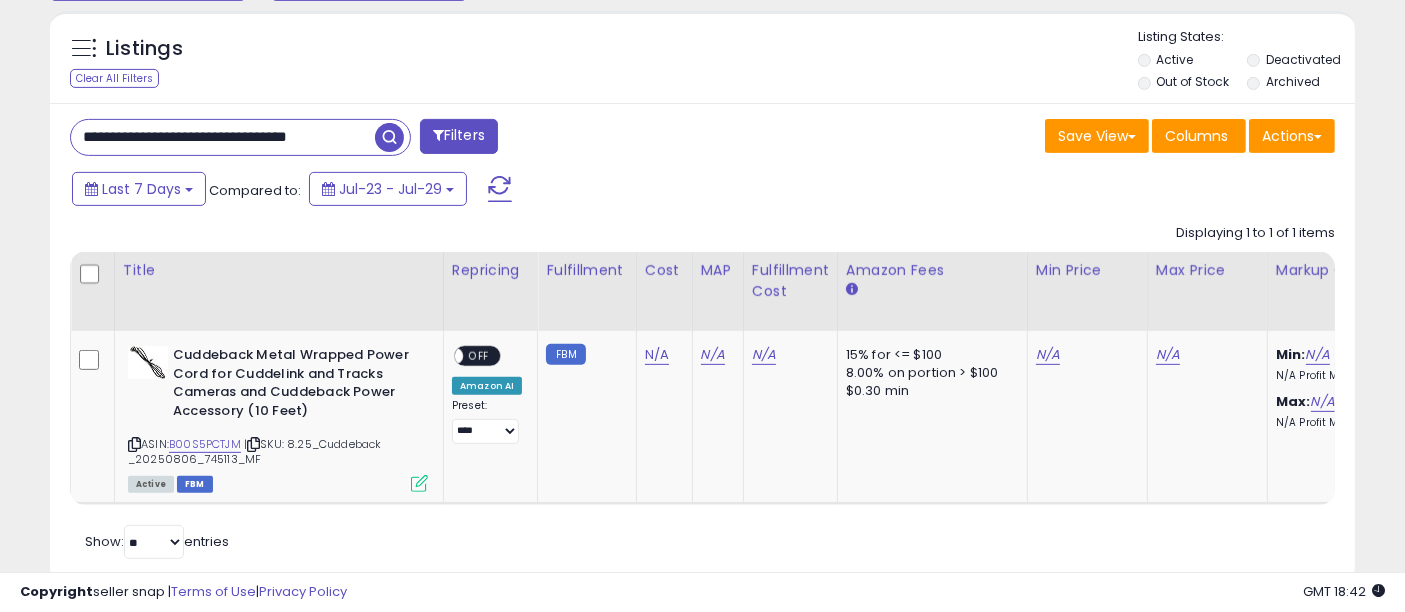 click on "**********" at bounding box center [223, 137] 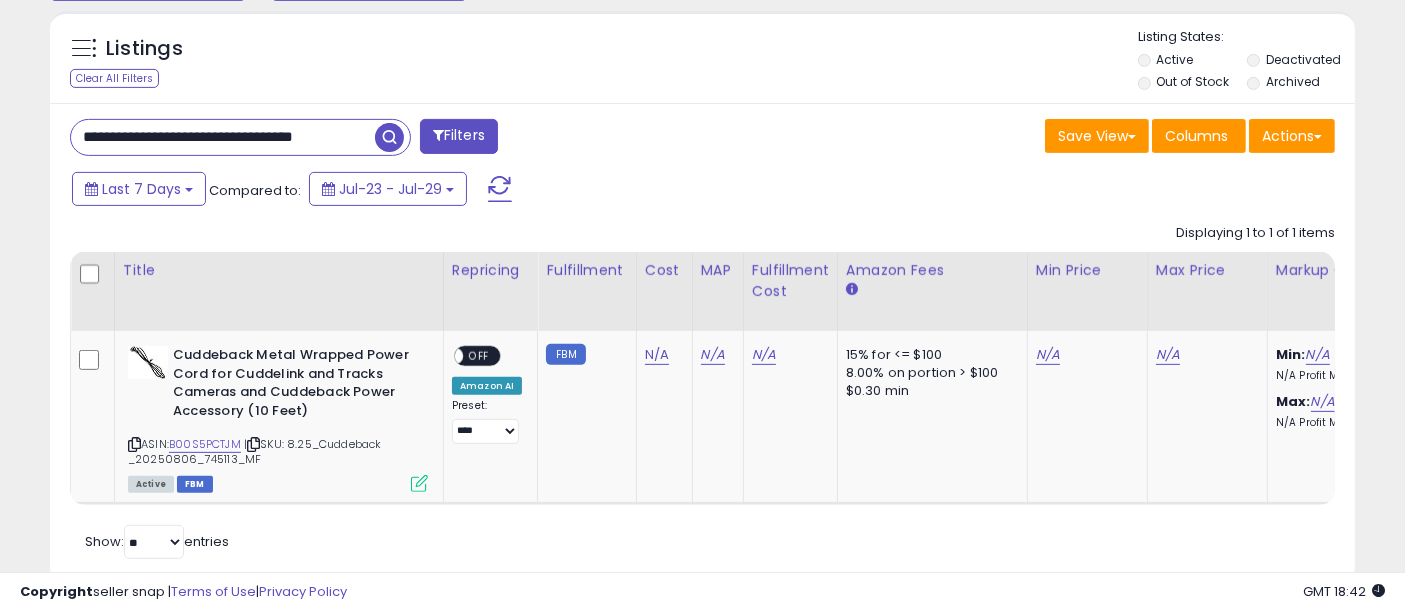 scroll, scrollTop: 0, scrollLeft: 54, axis: horizontal 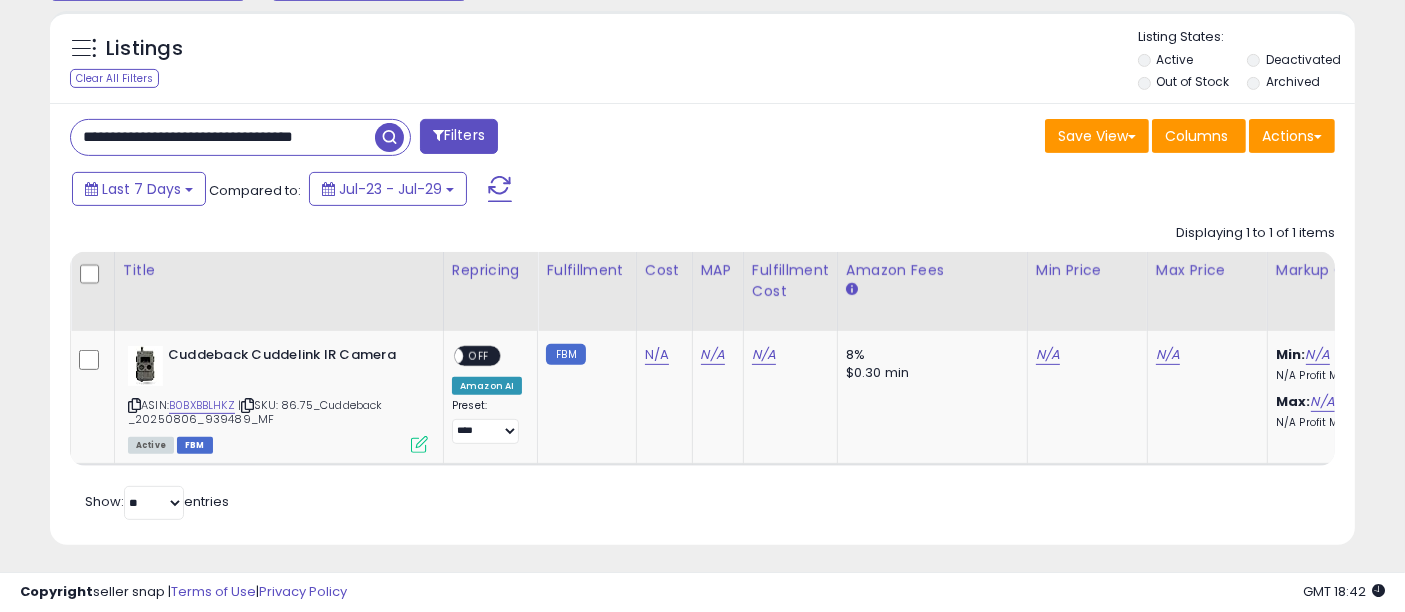 click on "**********" at bounding box center [223, 137] 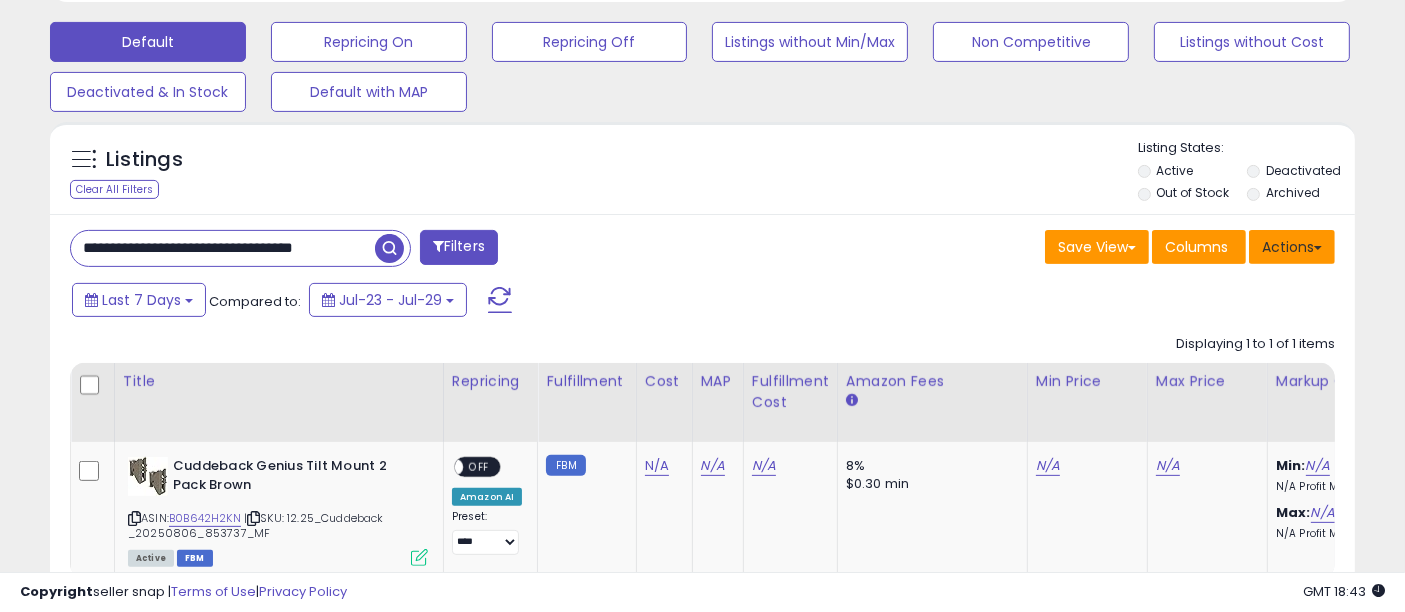 click on "Actions" at bounding box center [1292, 247] 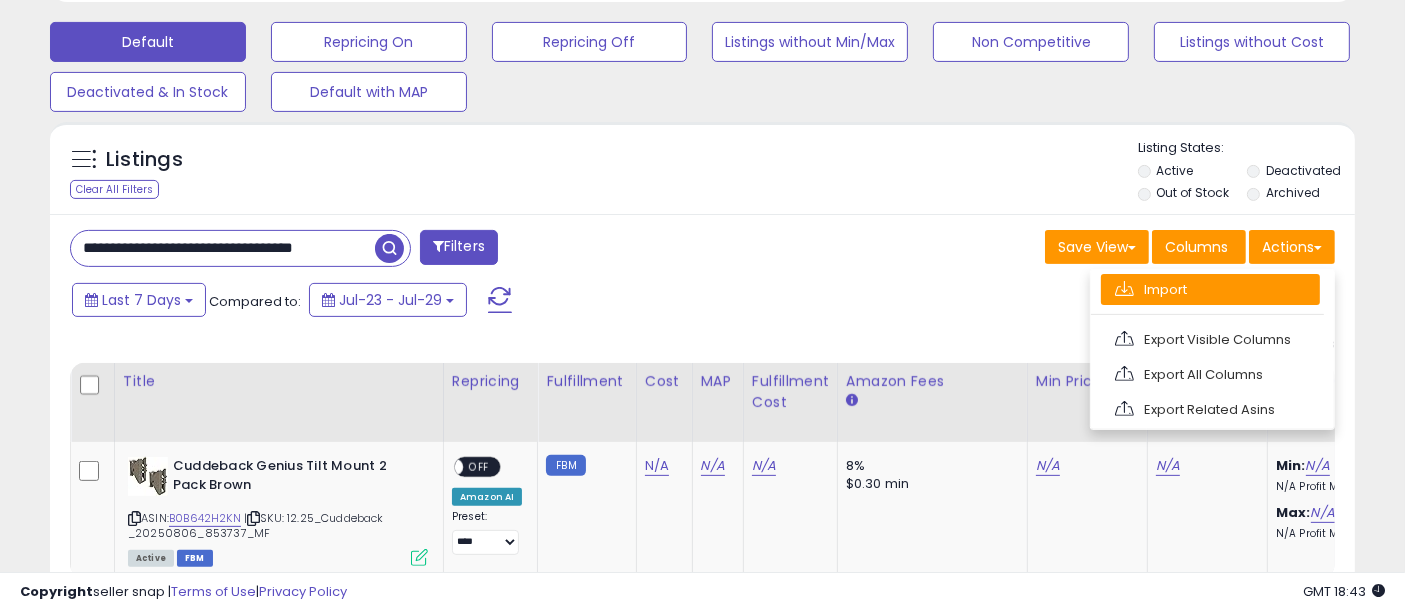 click on "Import" at bounding box center (1210, 289) 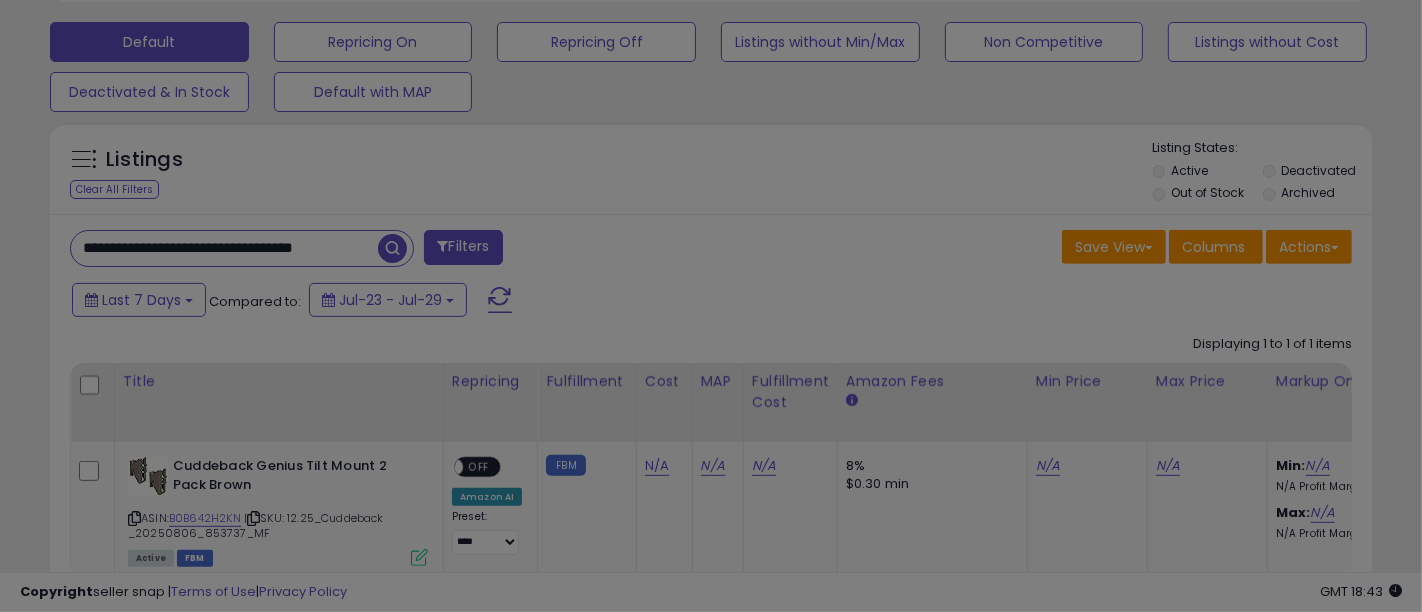 scroll, scrollTop: 999590, scrollLeft: 999234, axis: both 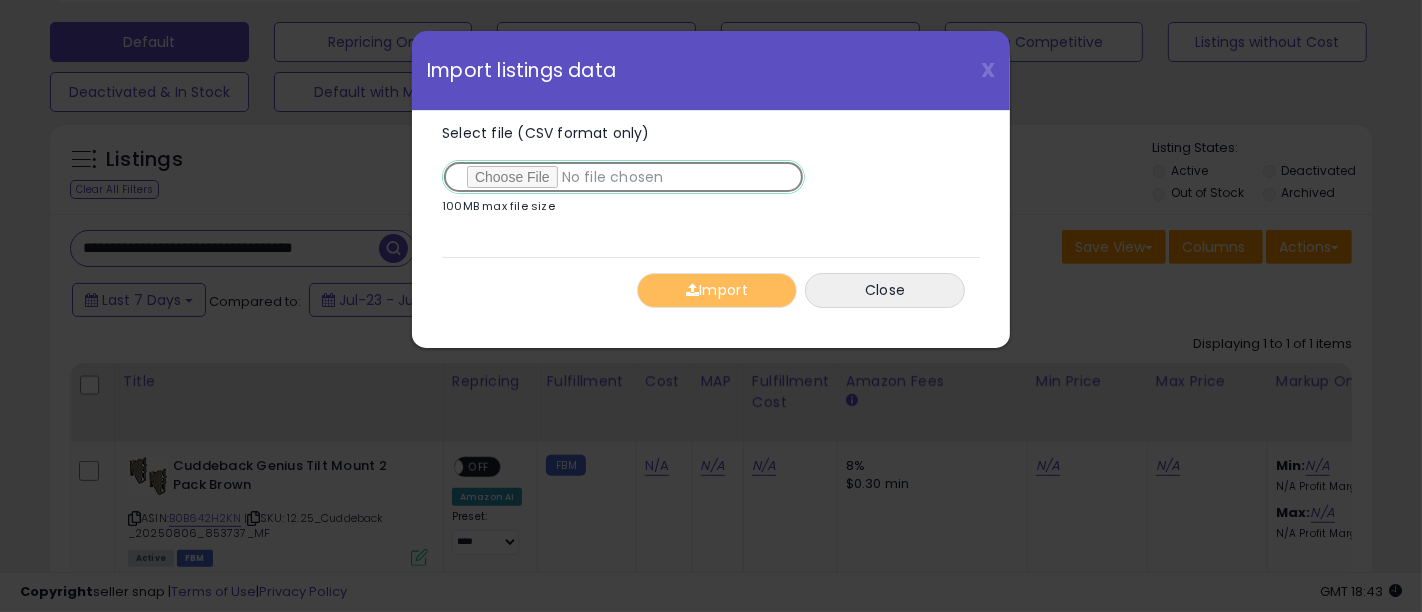 click on "Select file (CSV format only)" at bounding box center [623, 177] 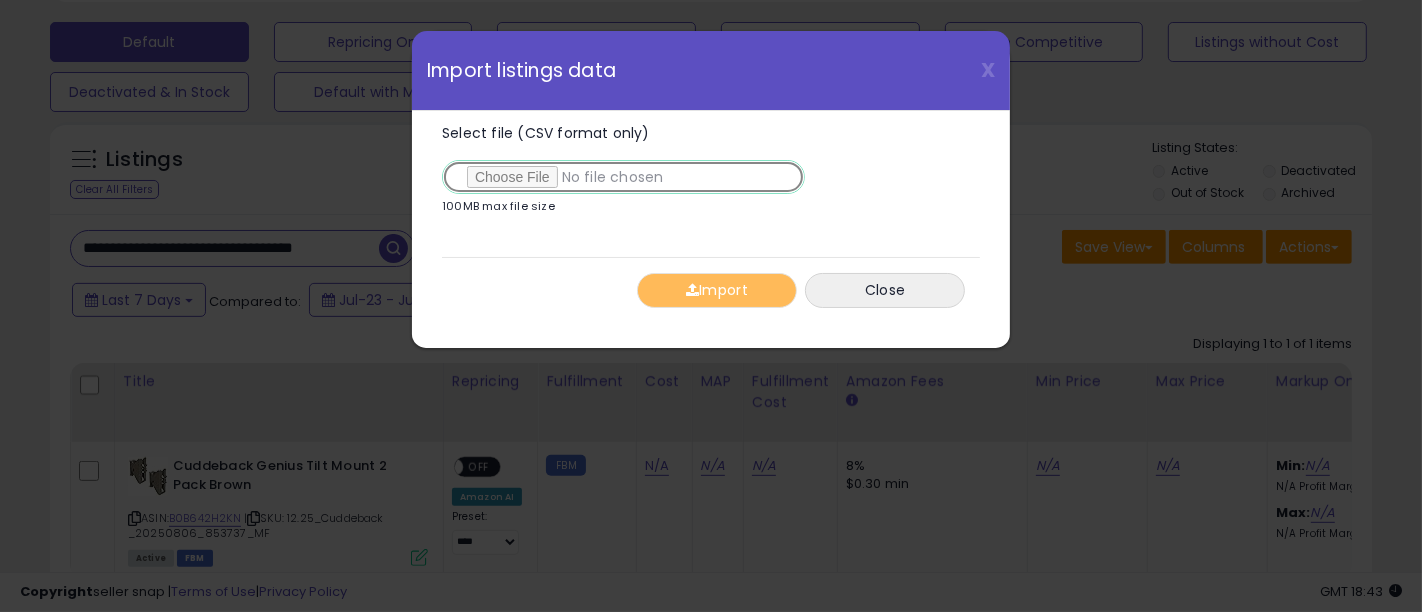 type on "**********" 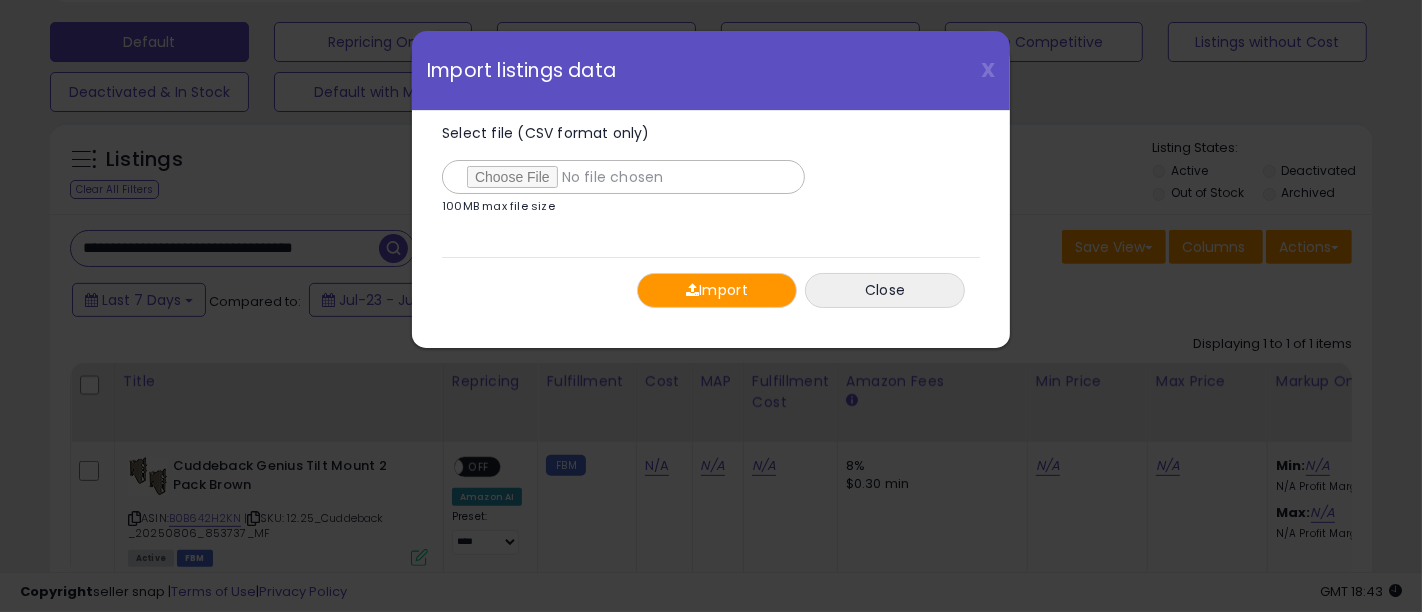 click on "Import" at bounding box center (717, 290) 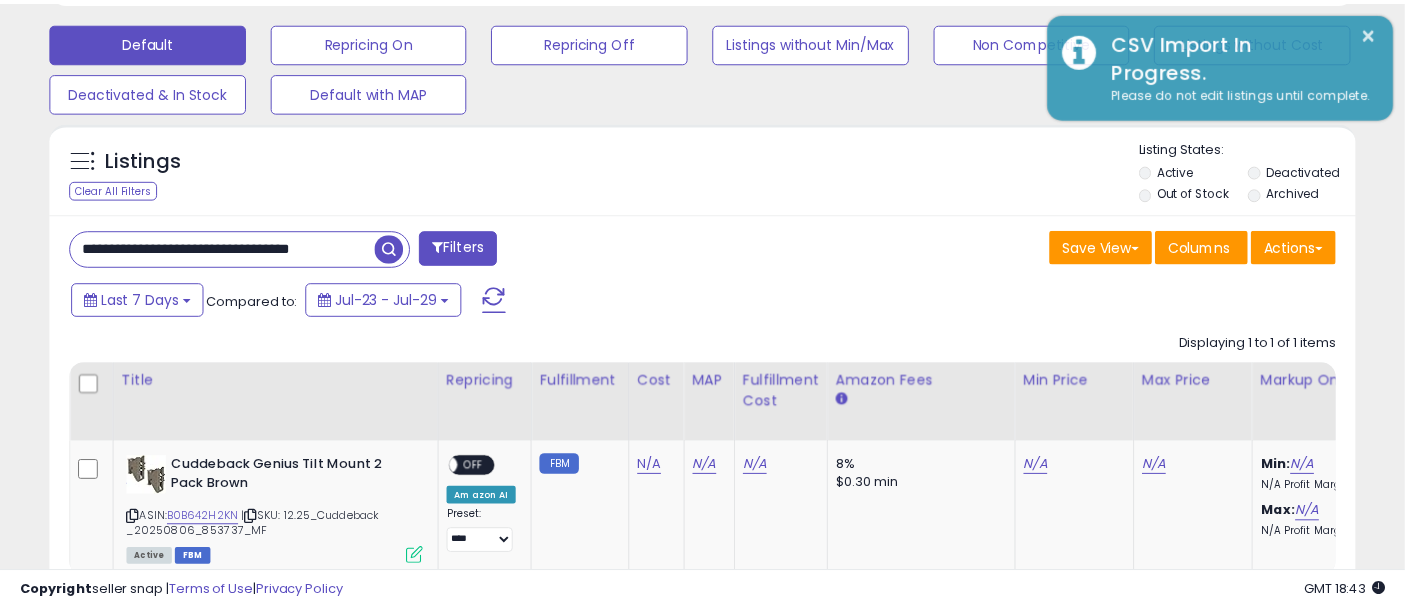 scroll, scrollTop: 410, scrollLeft: 755, axis: both 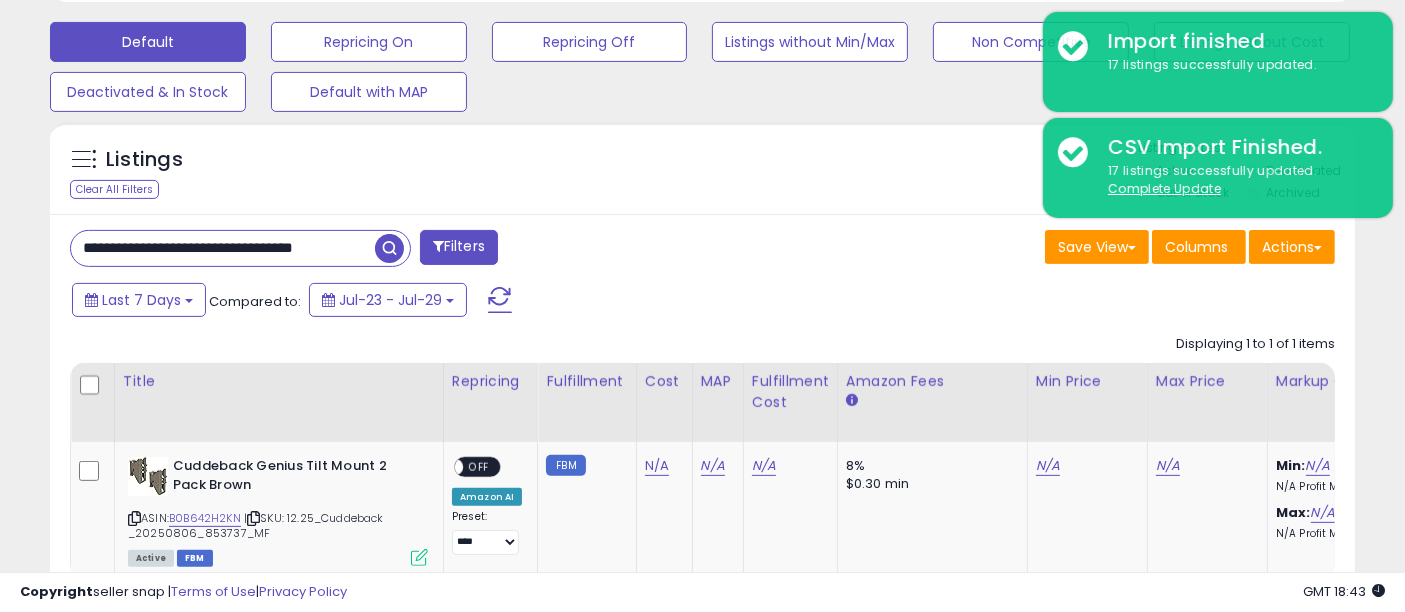 click at bounding box center [389, 248] 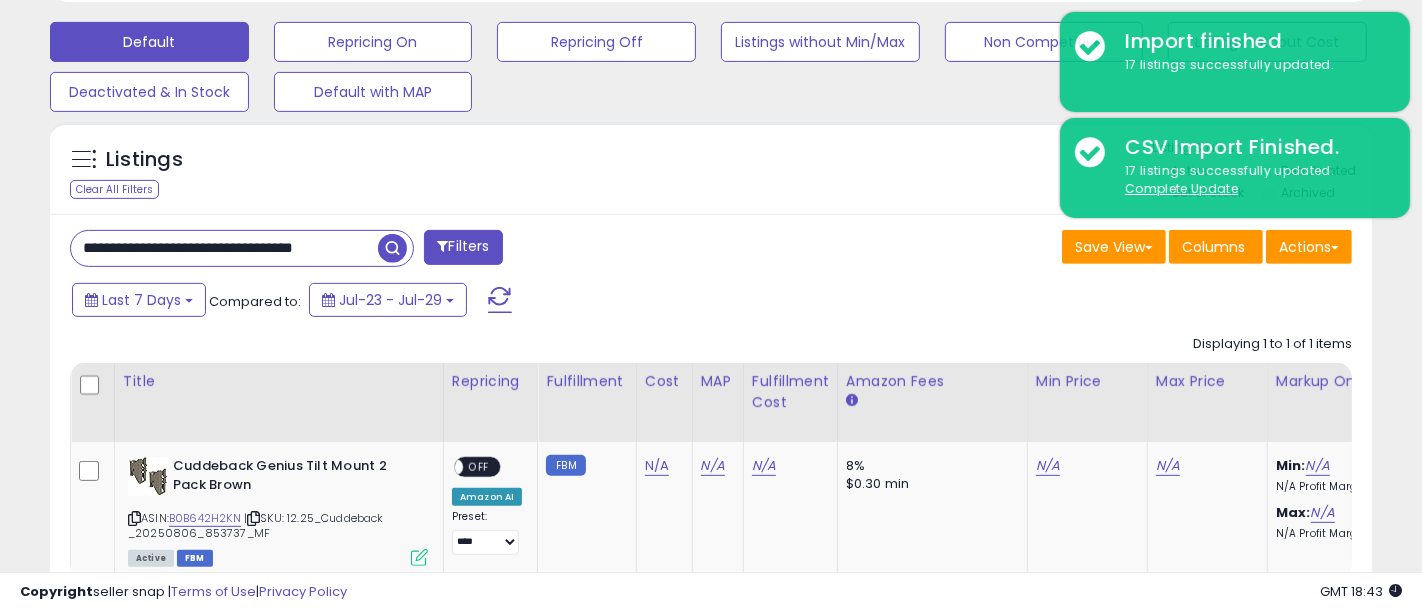 scroll, scrollTop: 999590, scrollLeft: 999234, axis: both 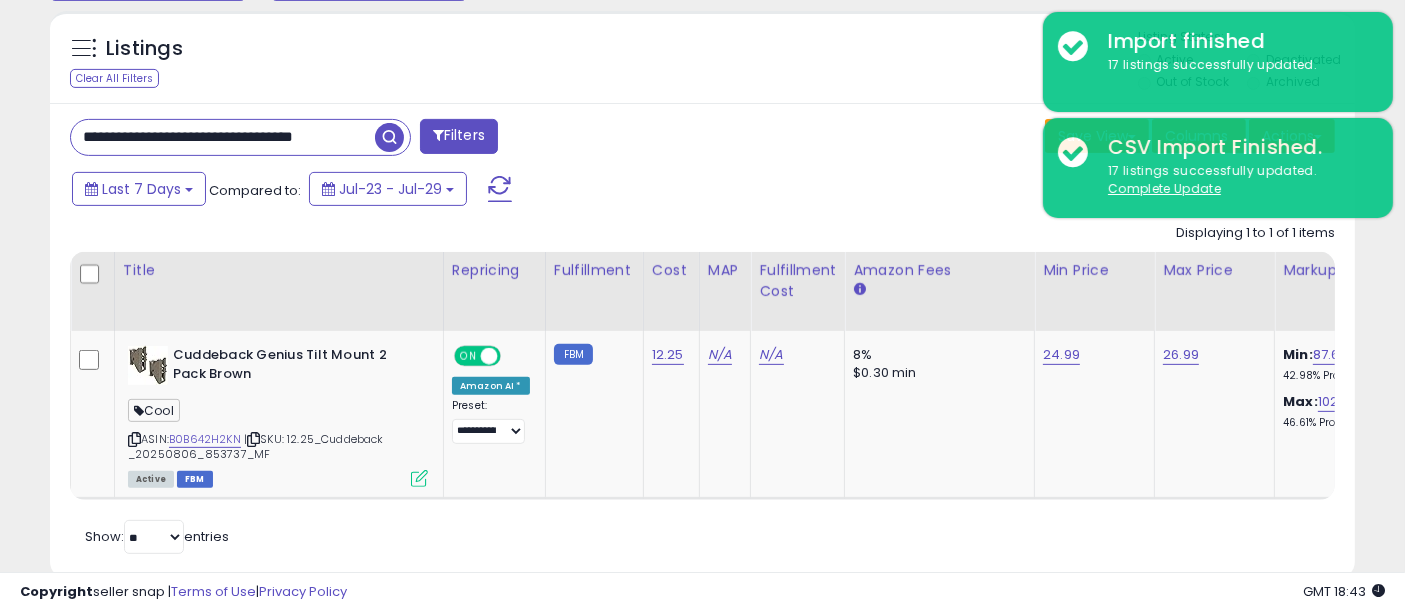 click on "**********" at bounding box center [223, 137] 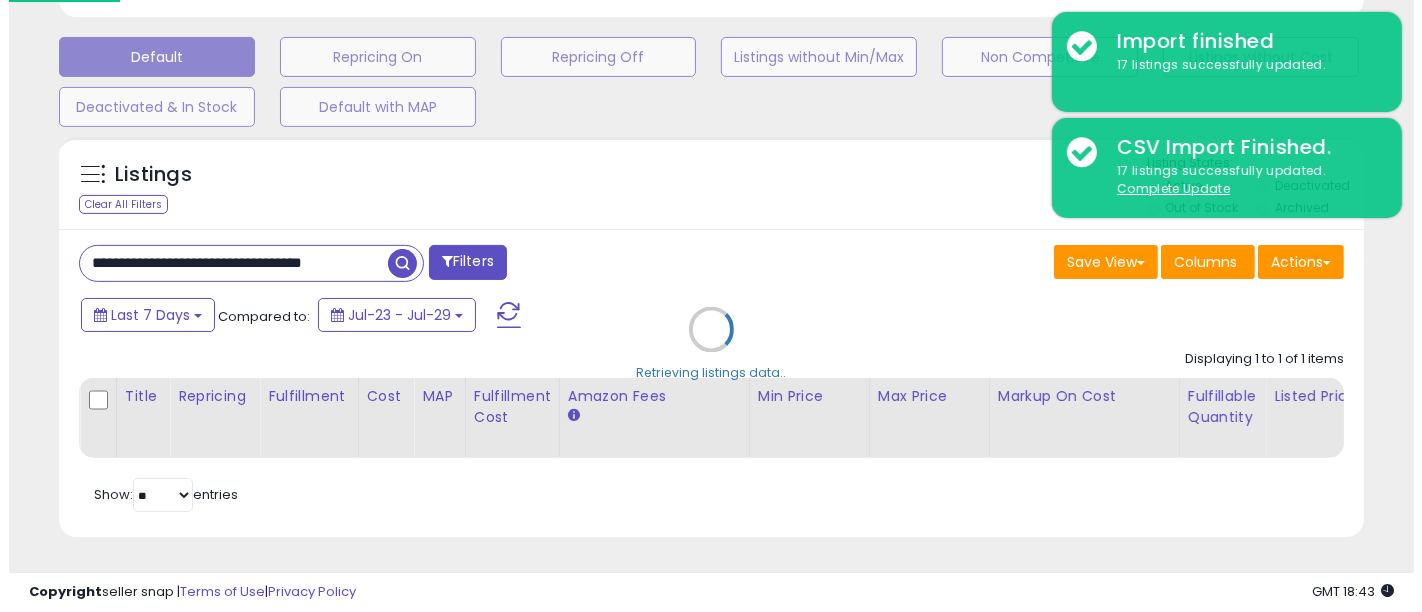 scroll, scrollTop: 608, scrollLeft: 0, axis: vertical 